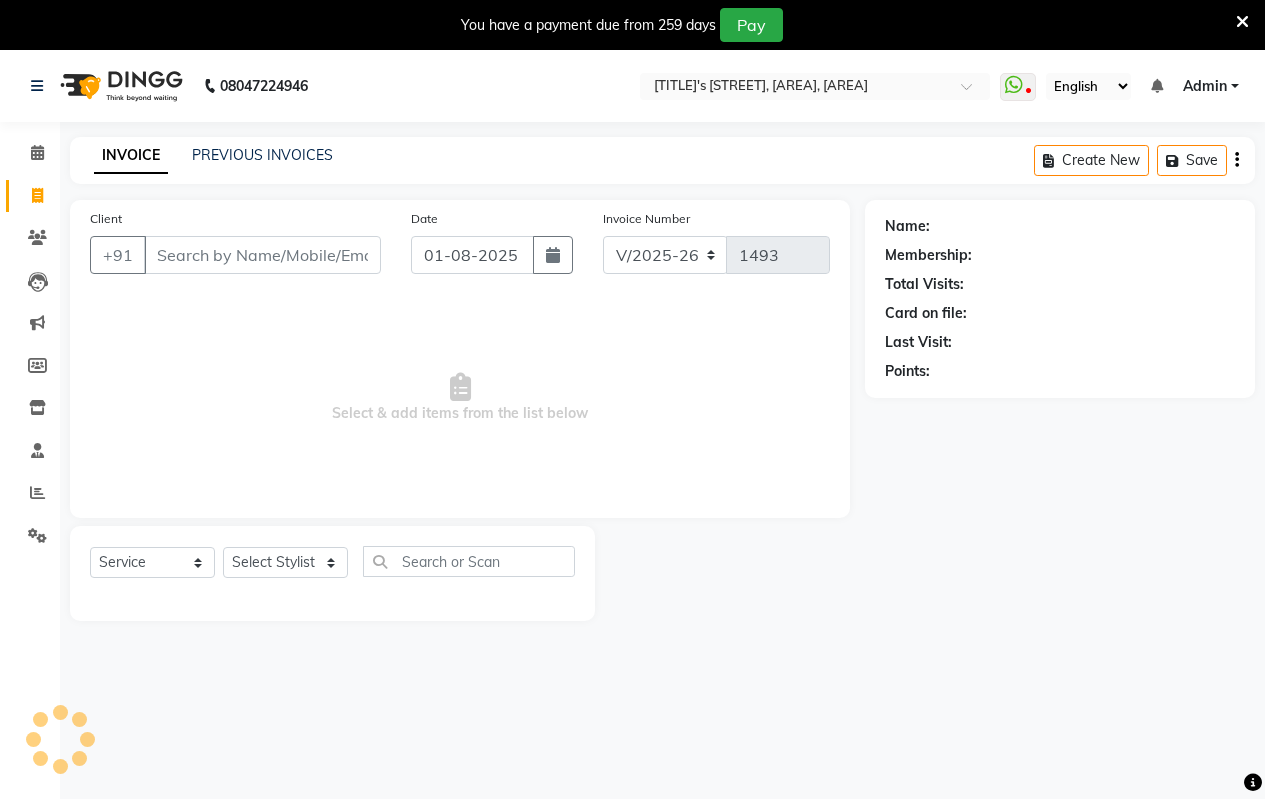 select on "4917" 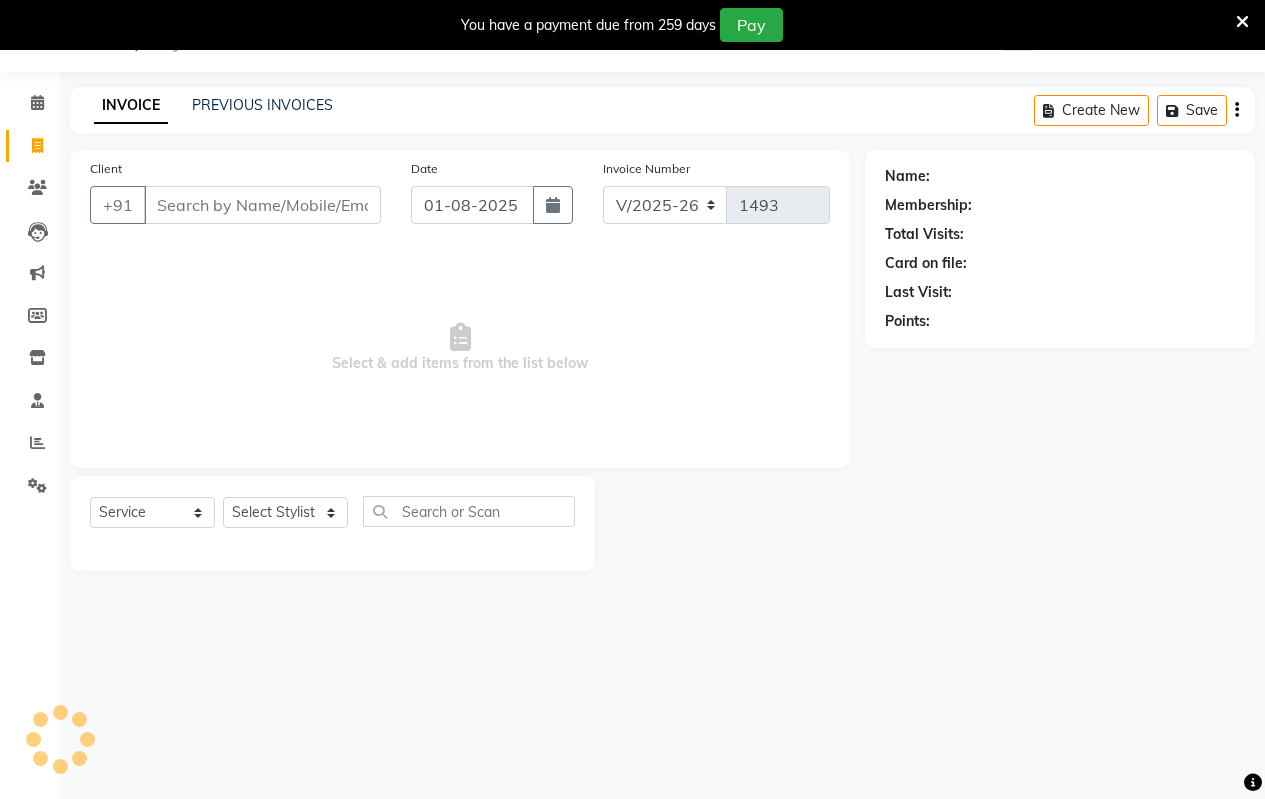 scroll, scrollTop: 0, scrollLeft: 0, axis: both 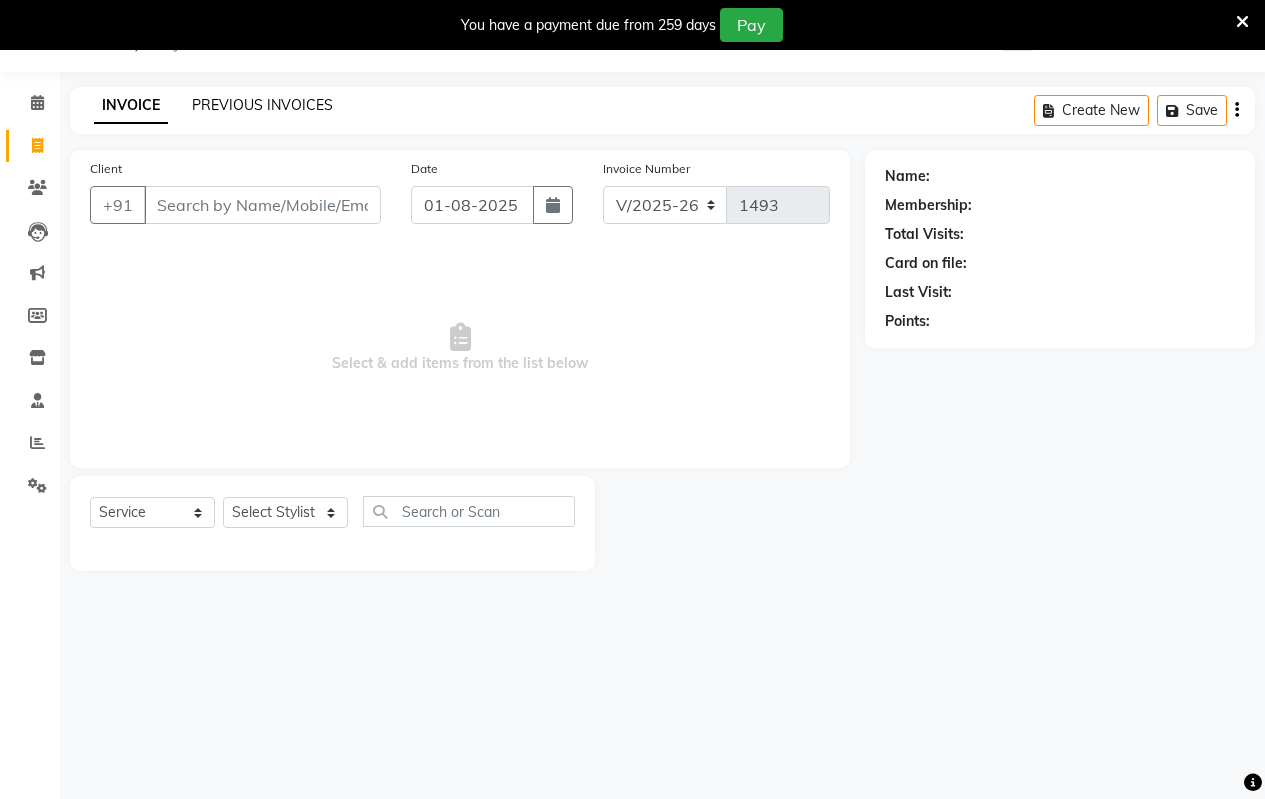 click on "PREVIOUS INVOICES" 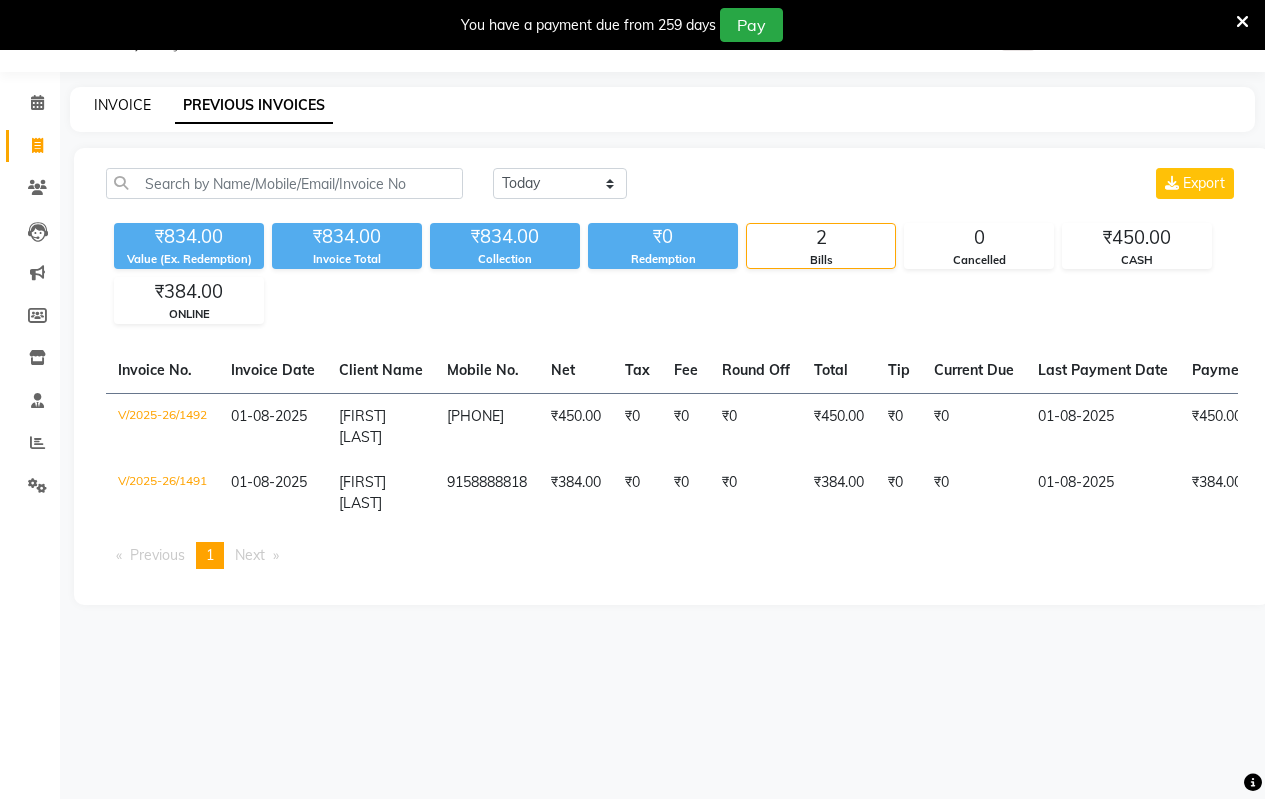 click on "INVOICE" 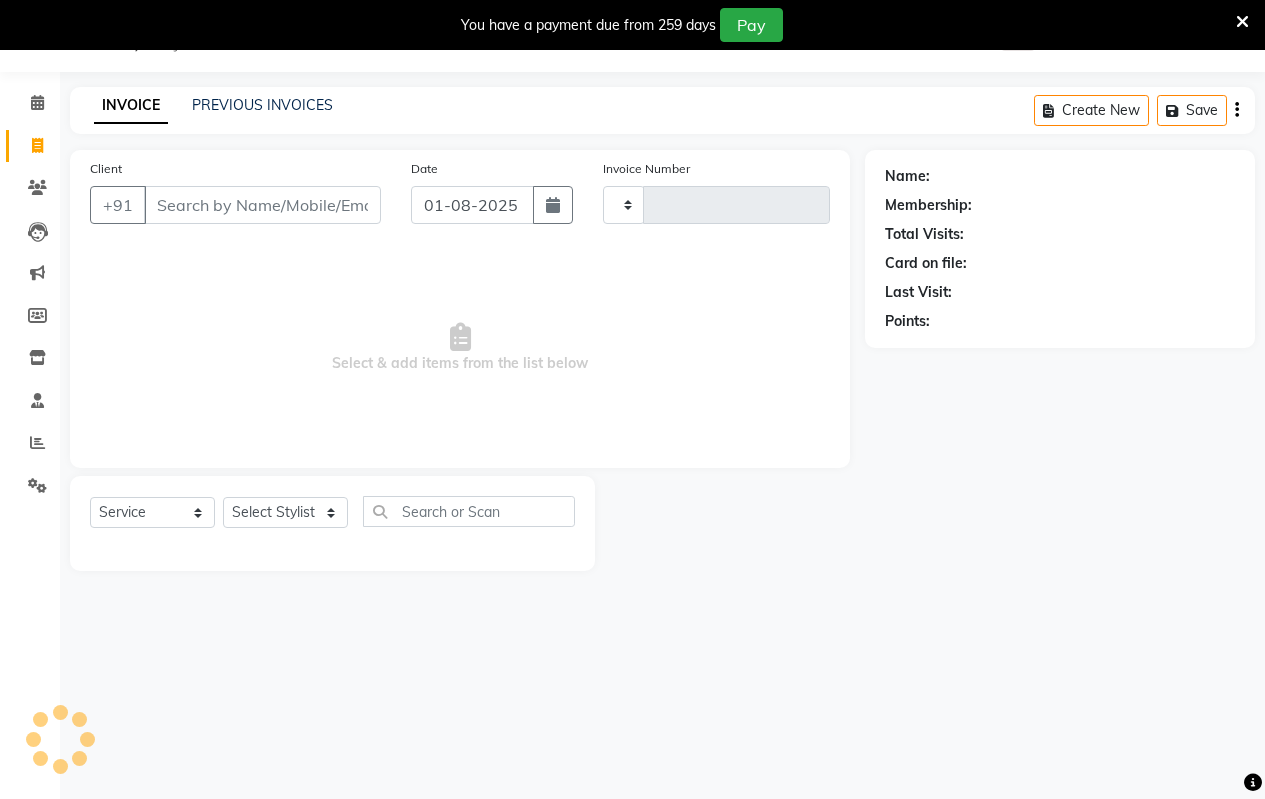 type on "1493" 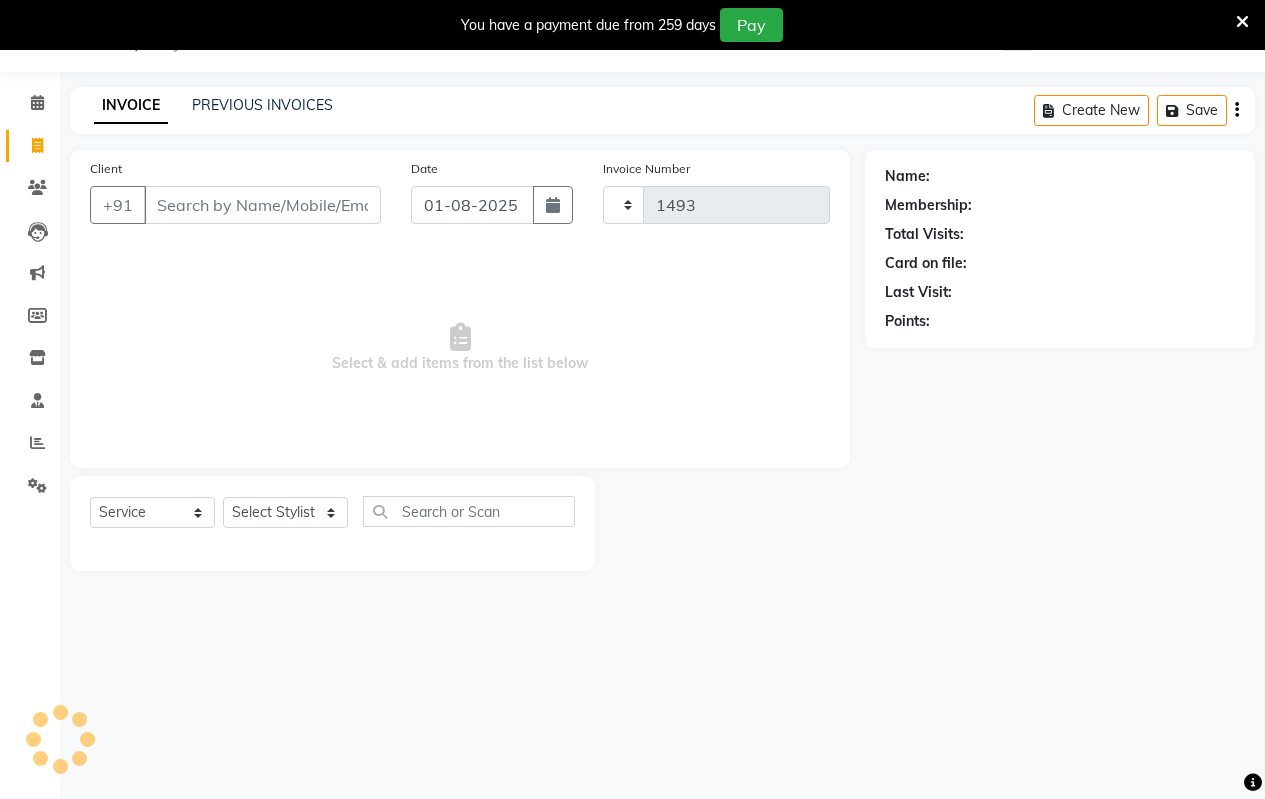 select on "4917" 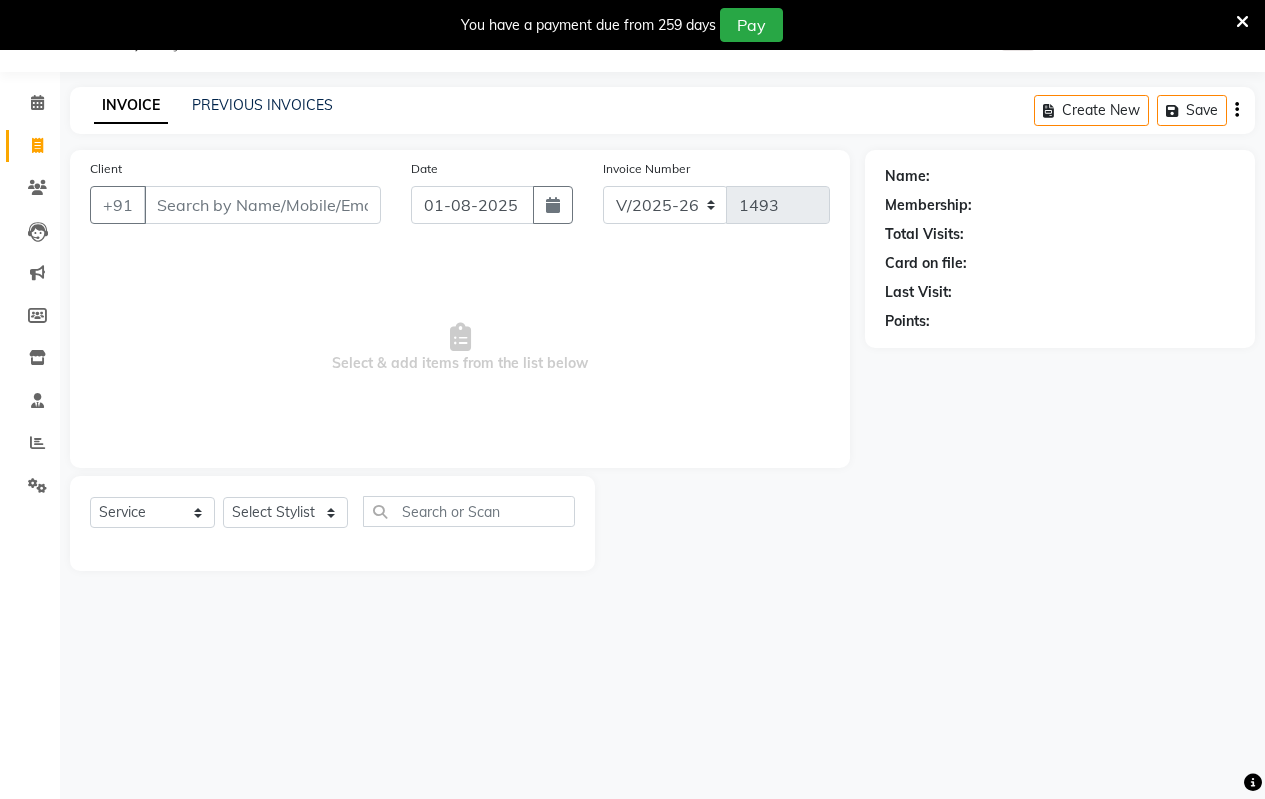 drag, startPoint x: 215, startPoint y: 205, endPoint x: 226, endPoint y: 234, distance: 31.016125 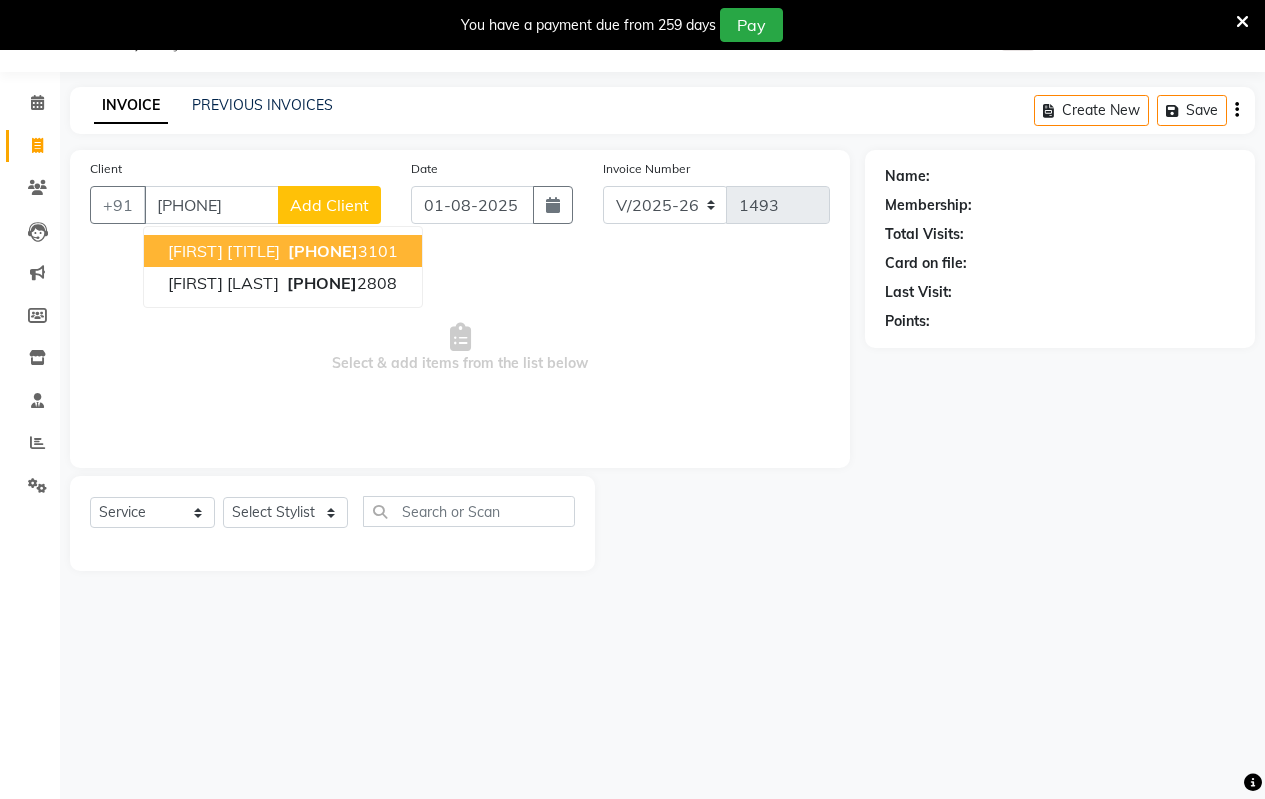 click on "[FIRST] [TITLE] [PHONE]" at bounding box center (283, 251) 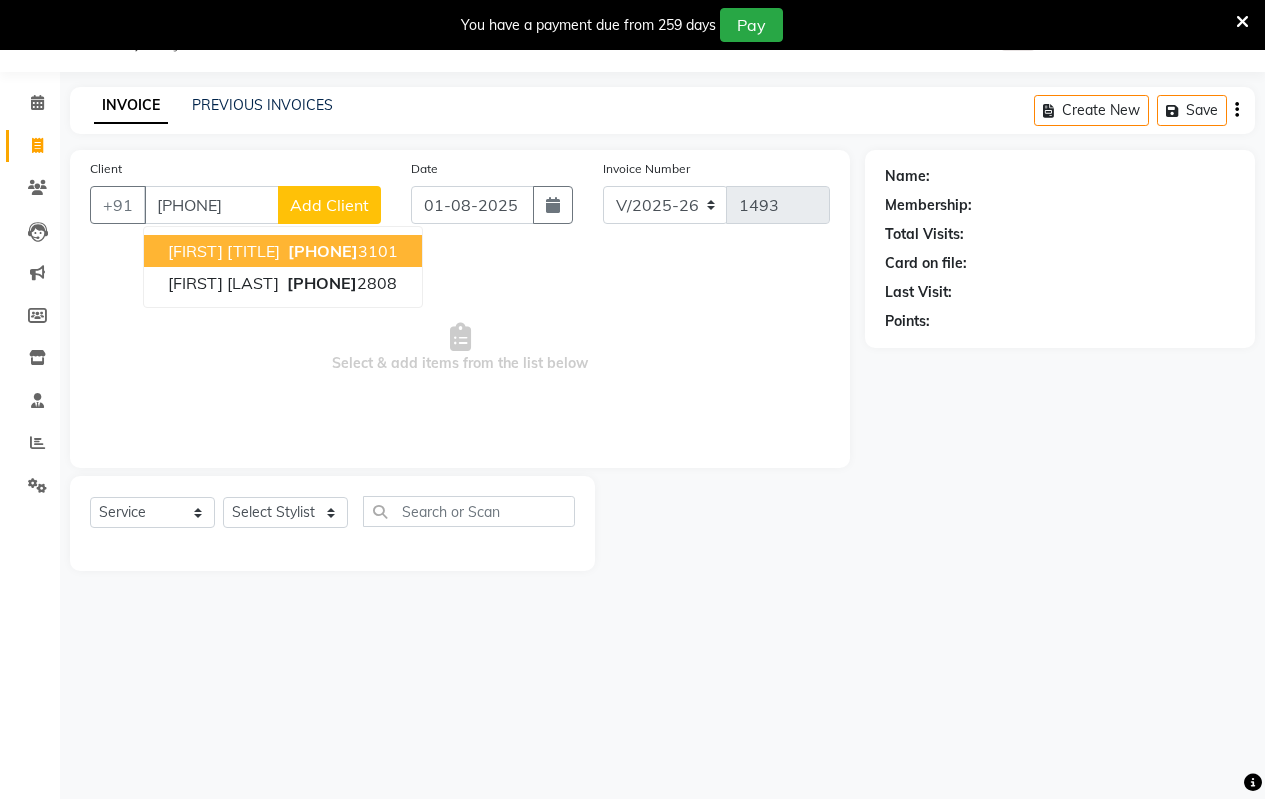type on "[PHONE]" 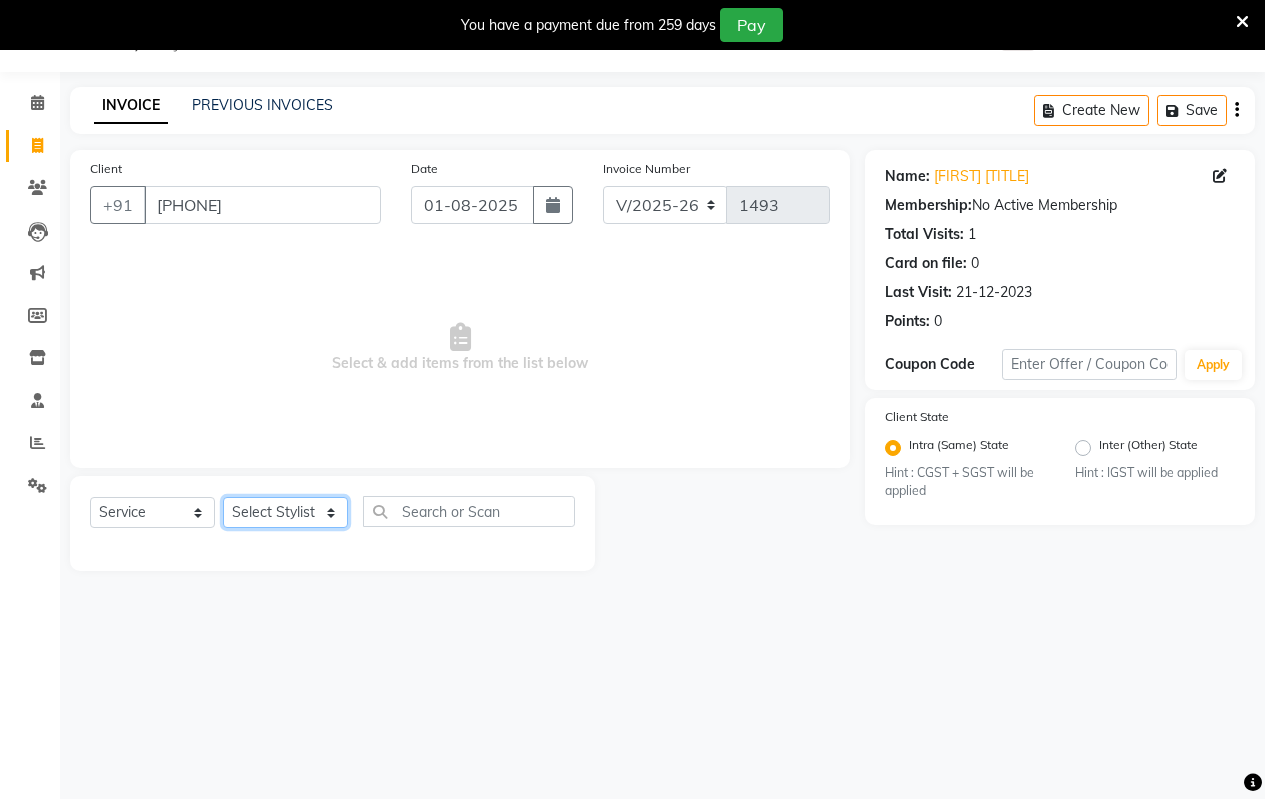 click on "Select Stylist [FIRST] [FIRST] [INITIAL] [FIRST] [FIRST] [FIRST] [FIRST] [FIRST] [FIRST] [FIRST]" 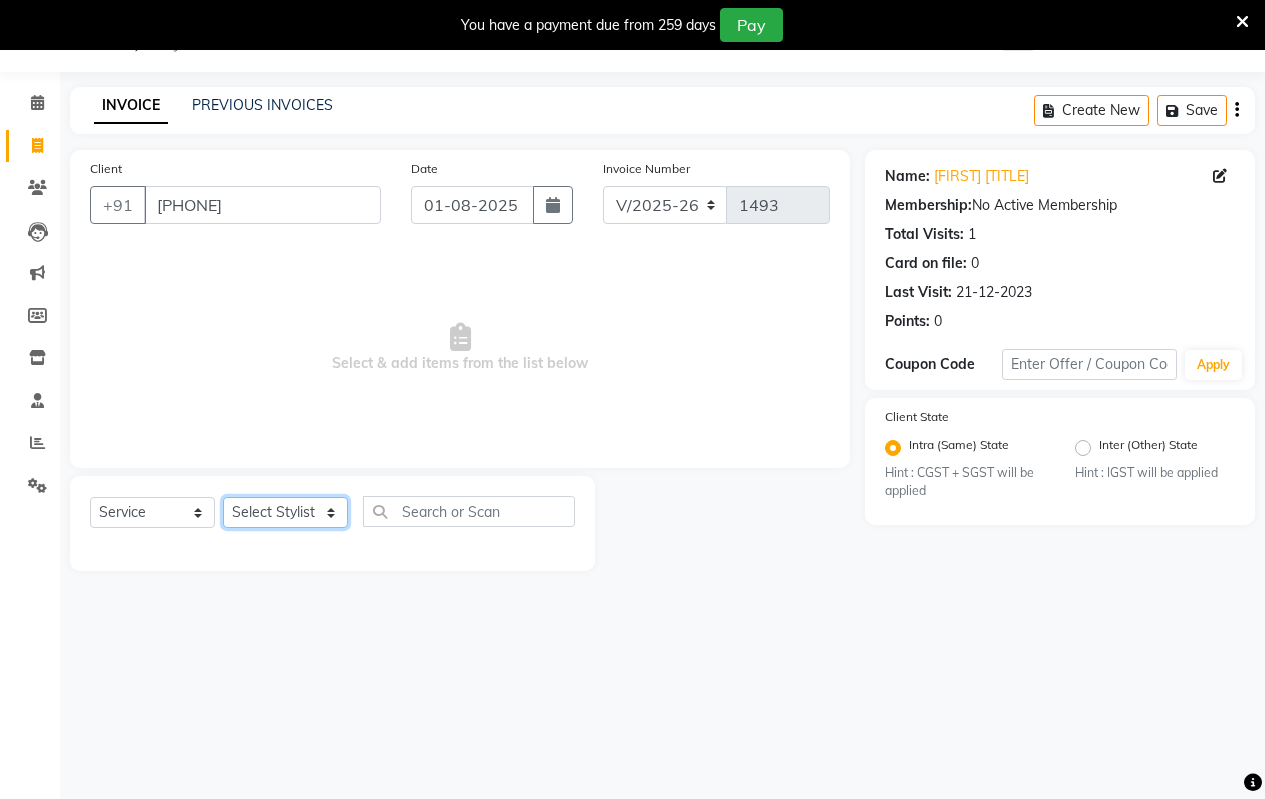 select on "59995" 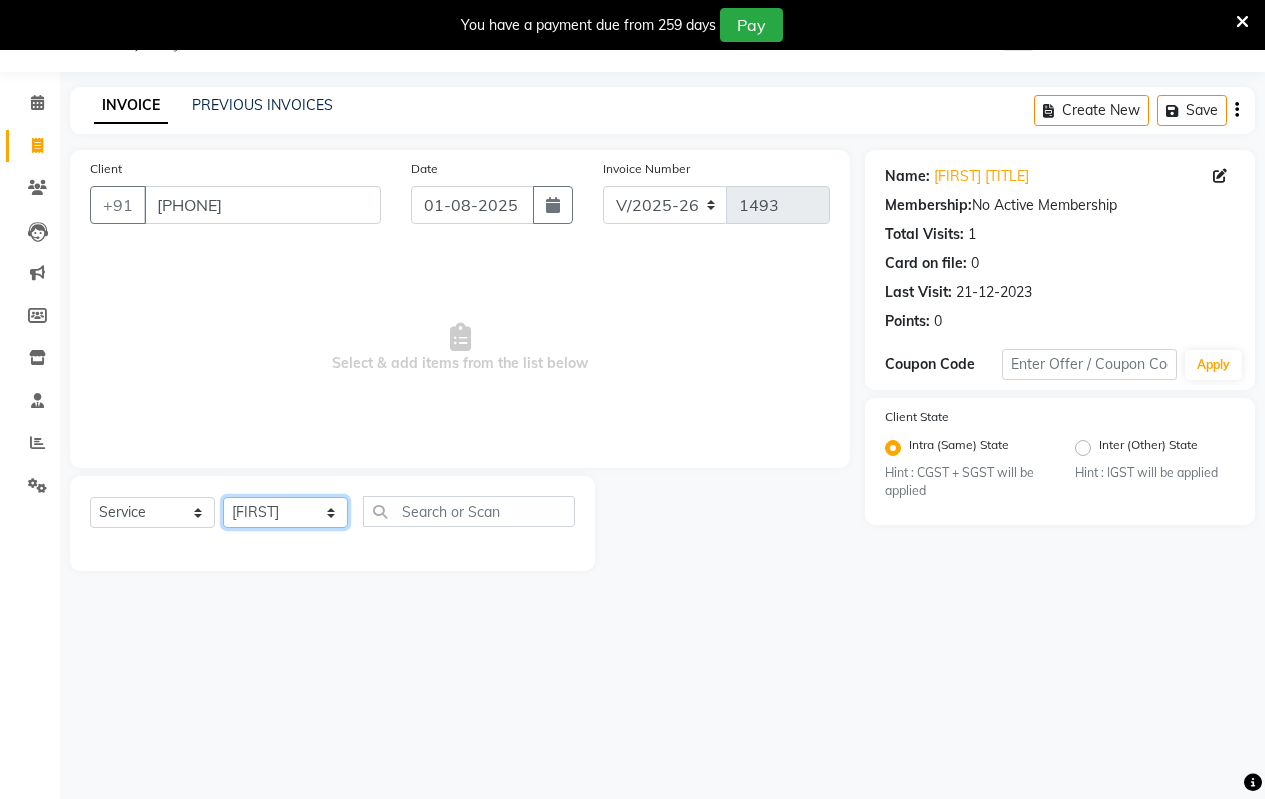 click on "Select Stylist [FIRST] [FIRST] [INITIAL] [FIRST] [FIRST] [FIRST] [FIRST] [FIRST] [FIRST] [FIRST]" 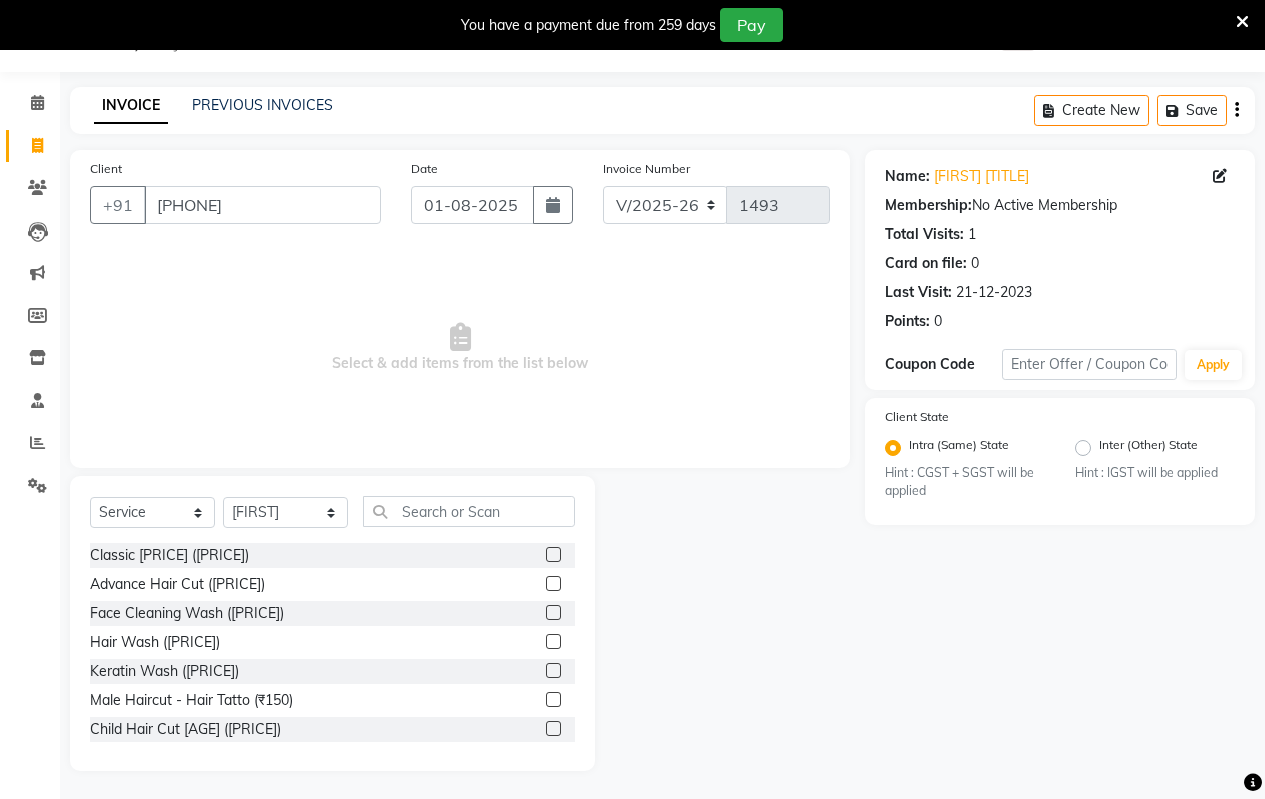 click on "Child Hair Cut [AGE] ([PRICE])" 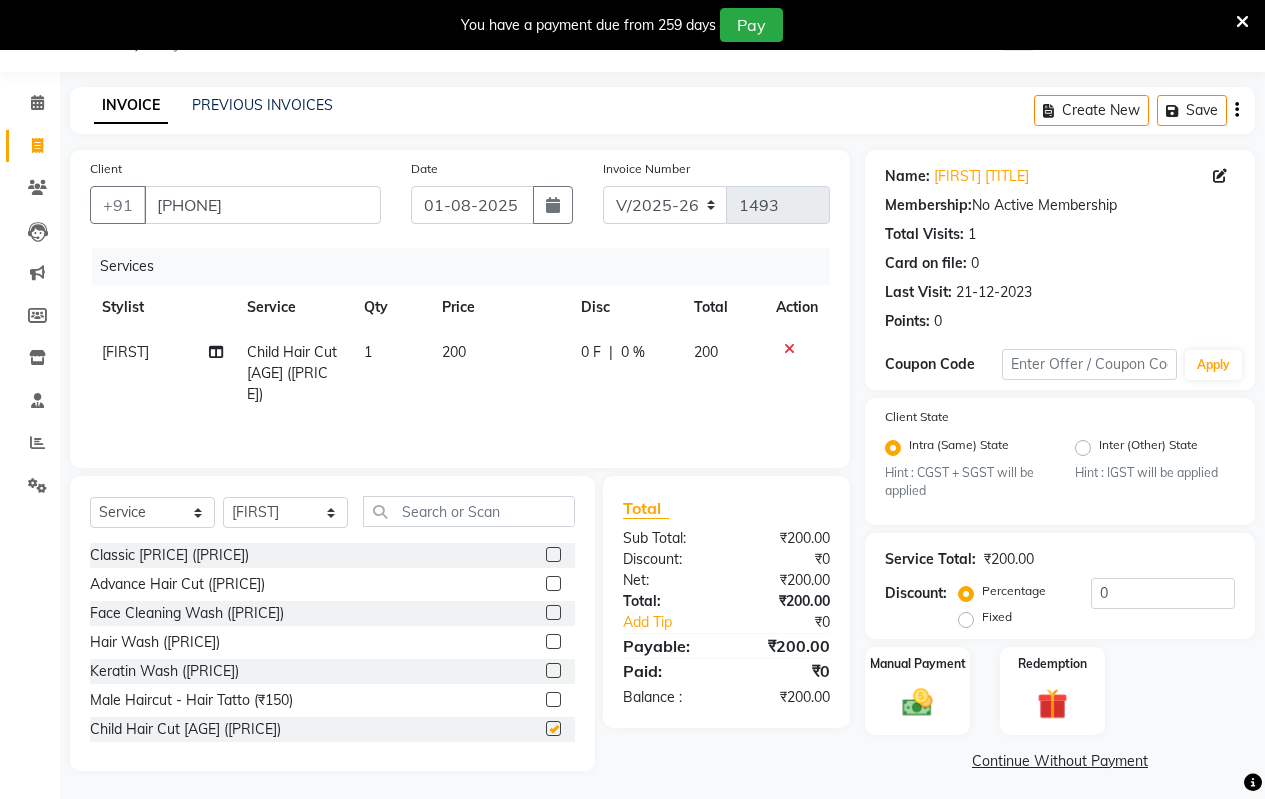 checkbox on "false" 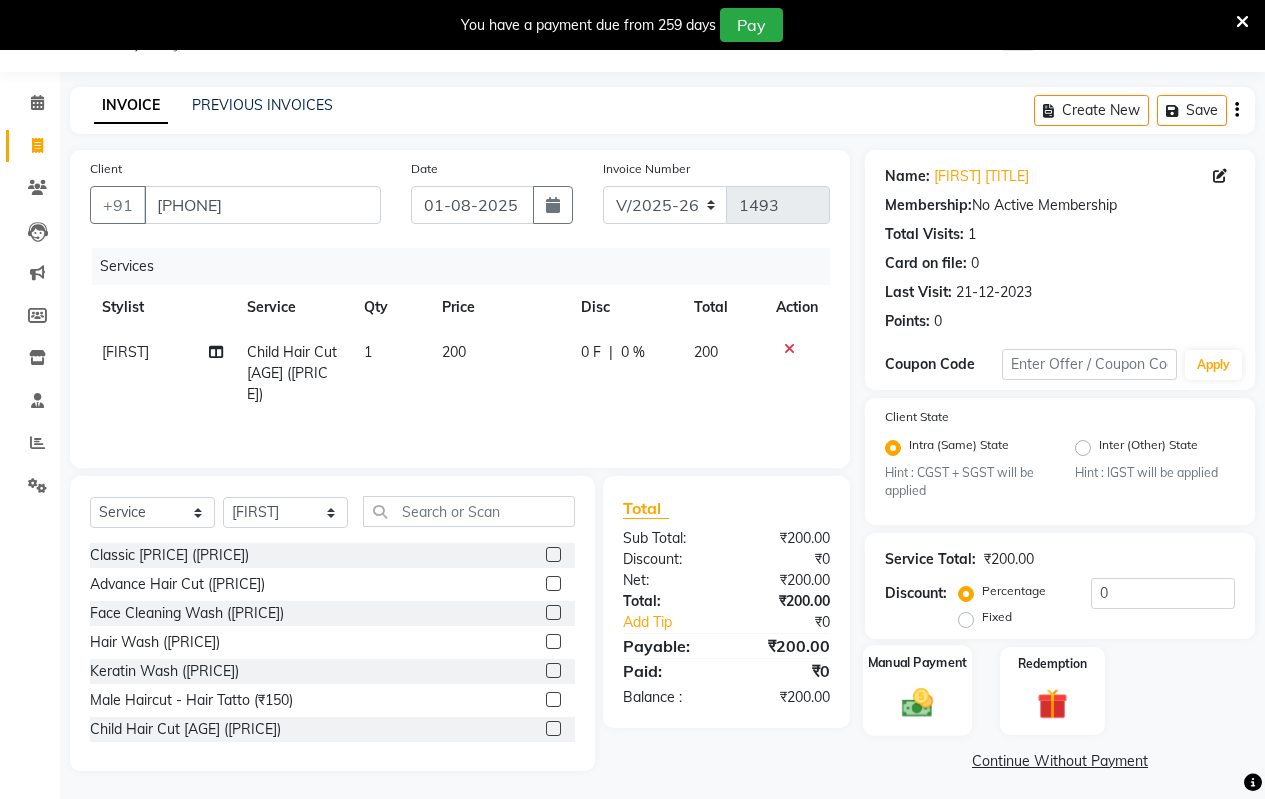 click on "Manual Payment" 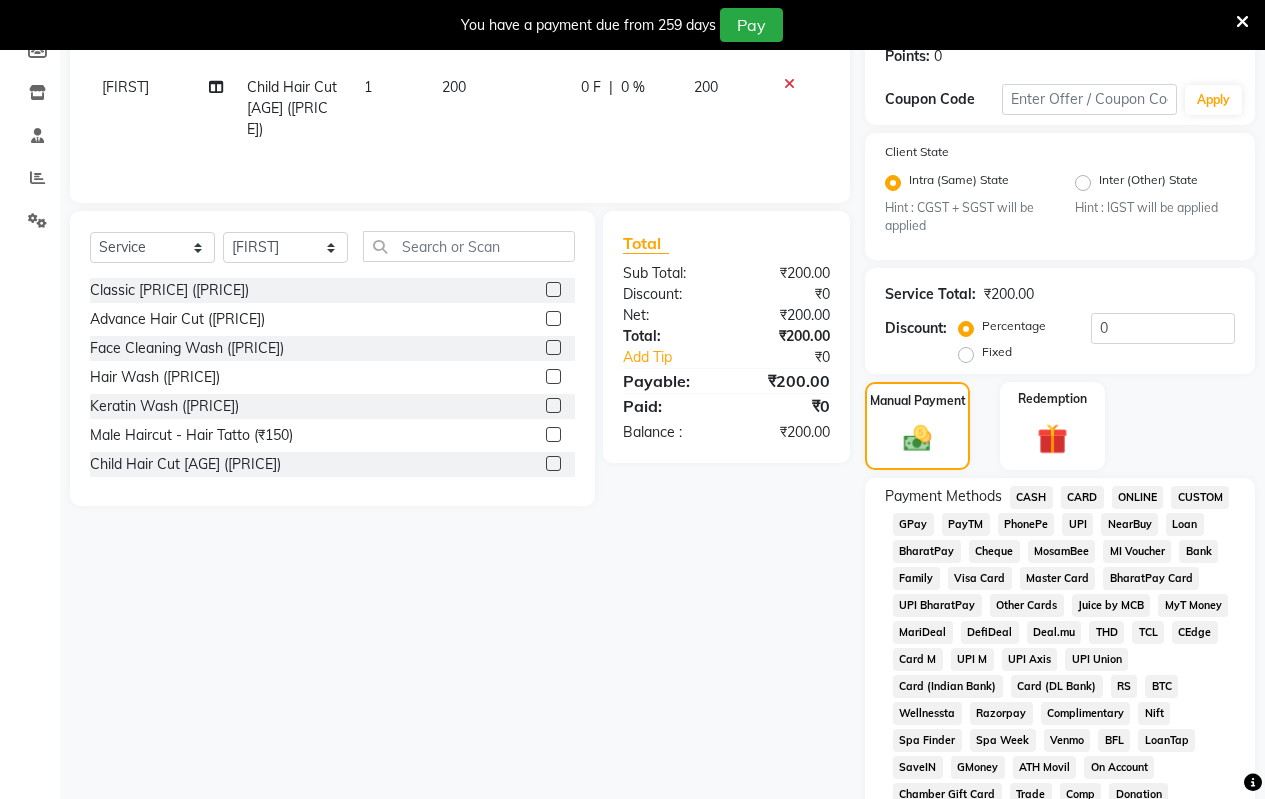 scroll, scrollTop: 350, scrollLeft: 0, axis: vertical 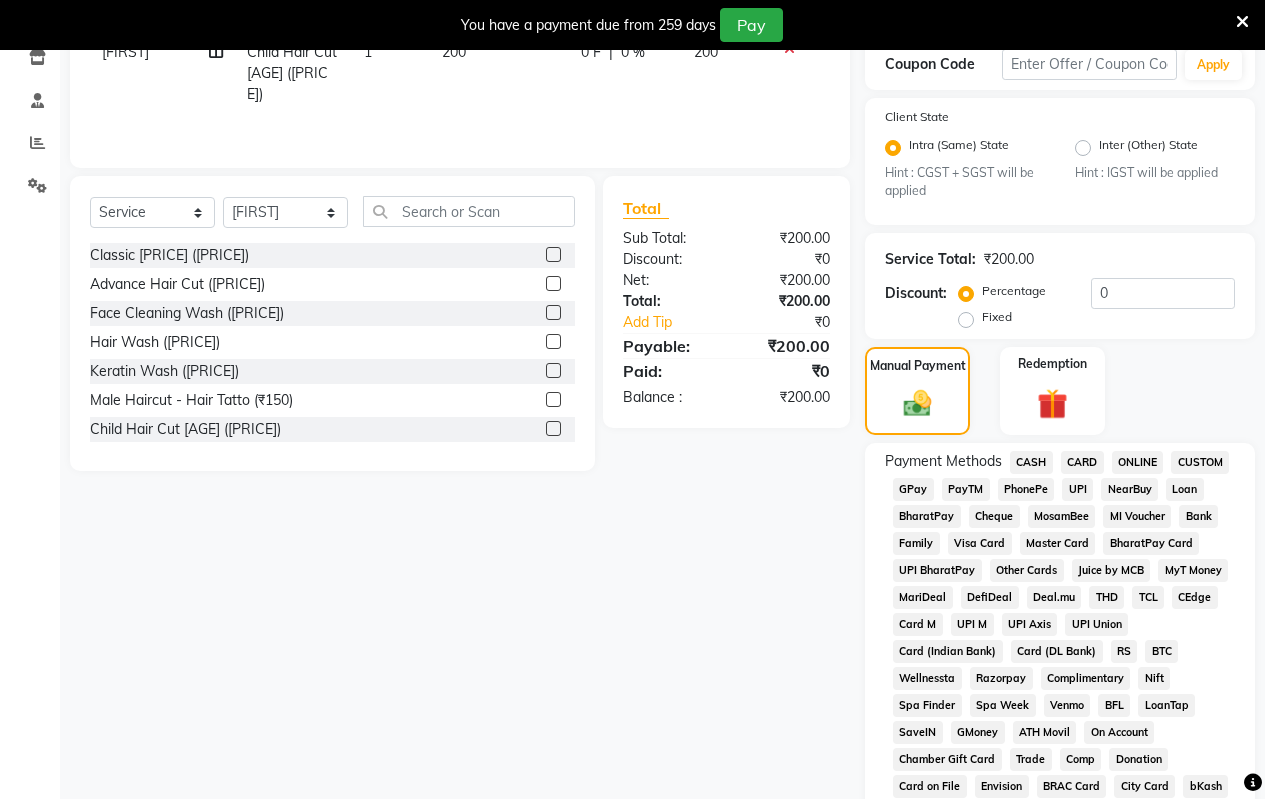 click on "ONLINE" 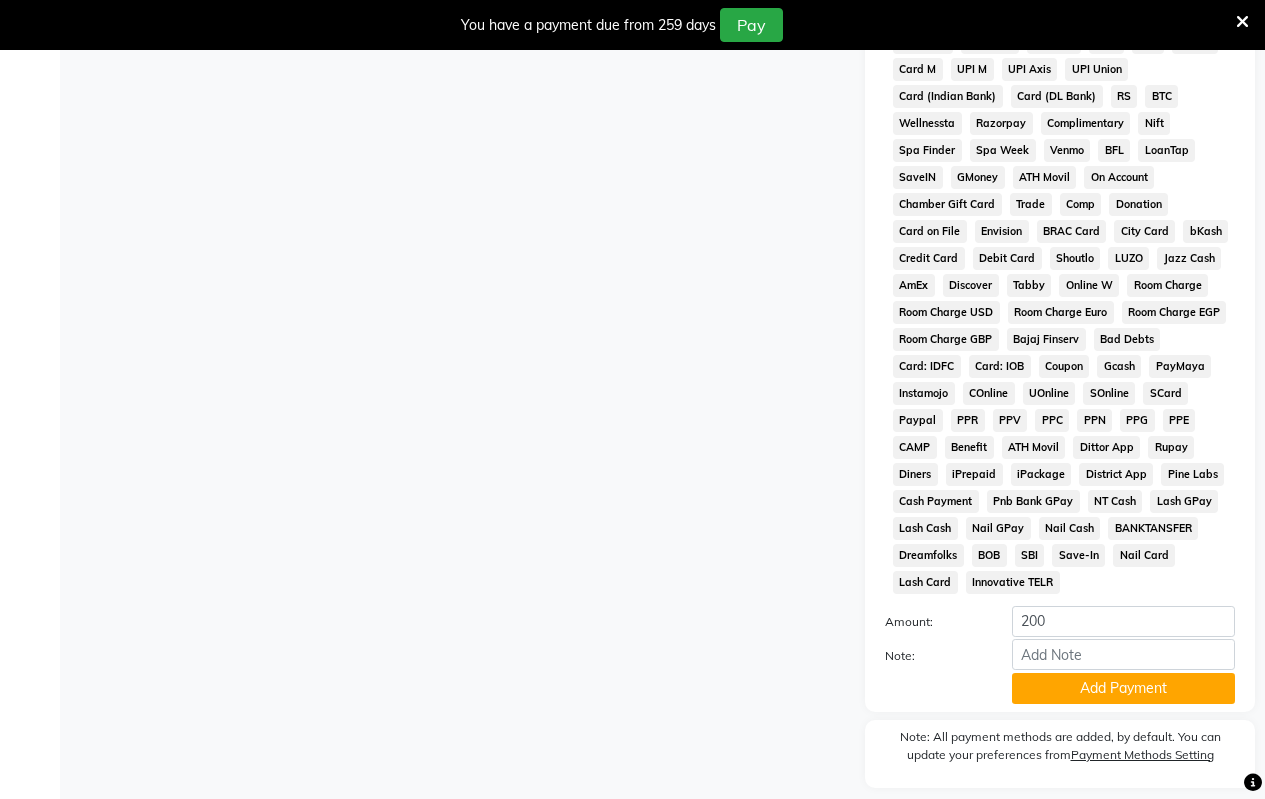 scroll, scrollTop: 950, scrollLeft: 0, axis: vertical 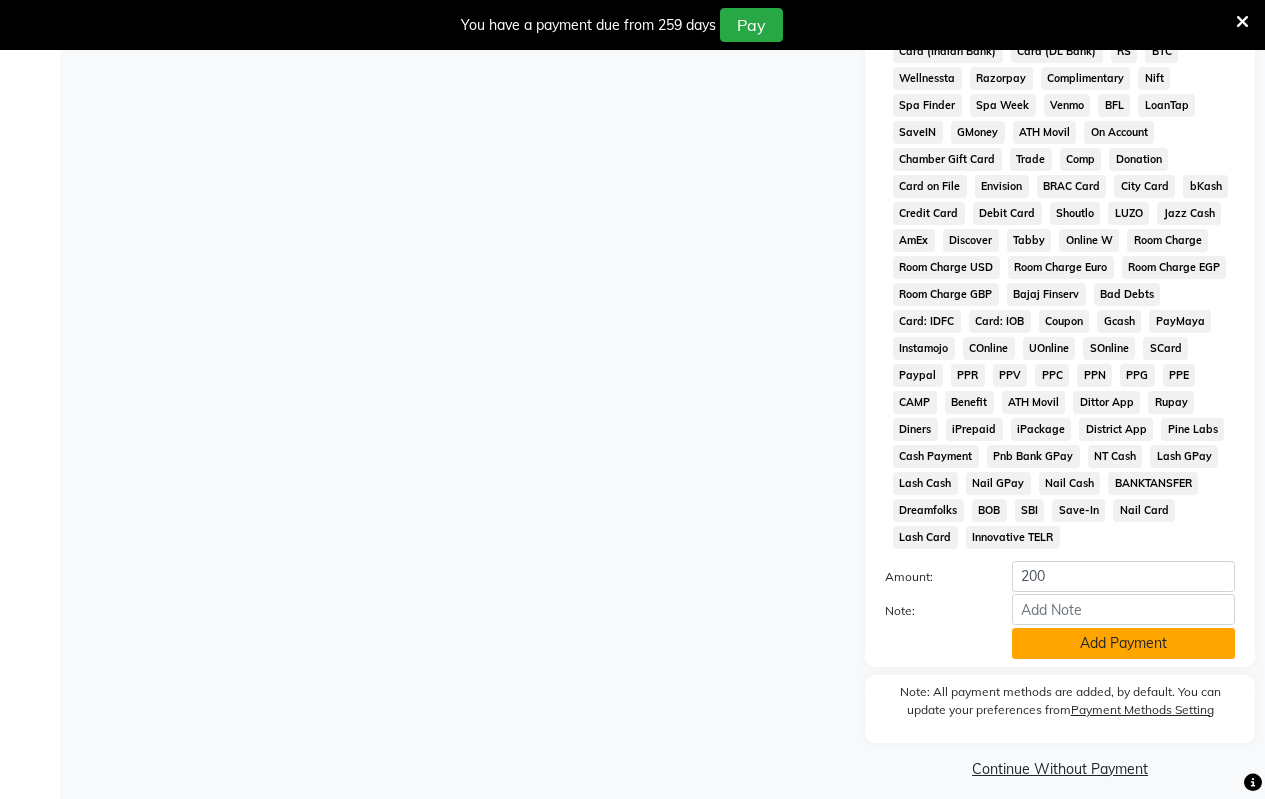 click on "Add Payment" 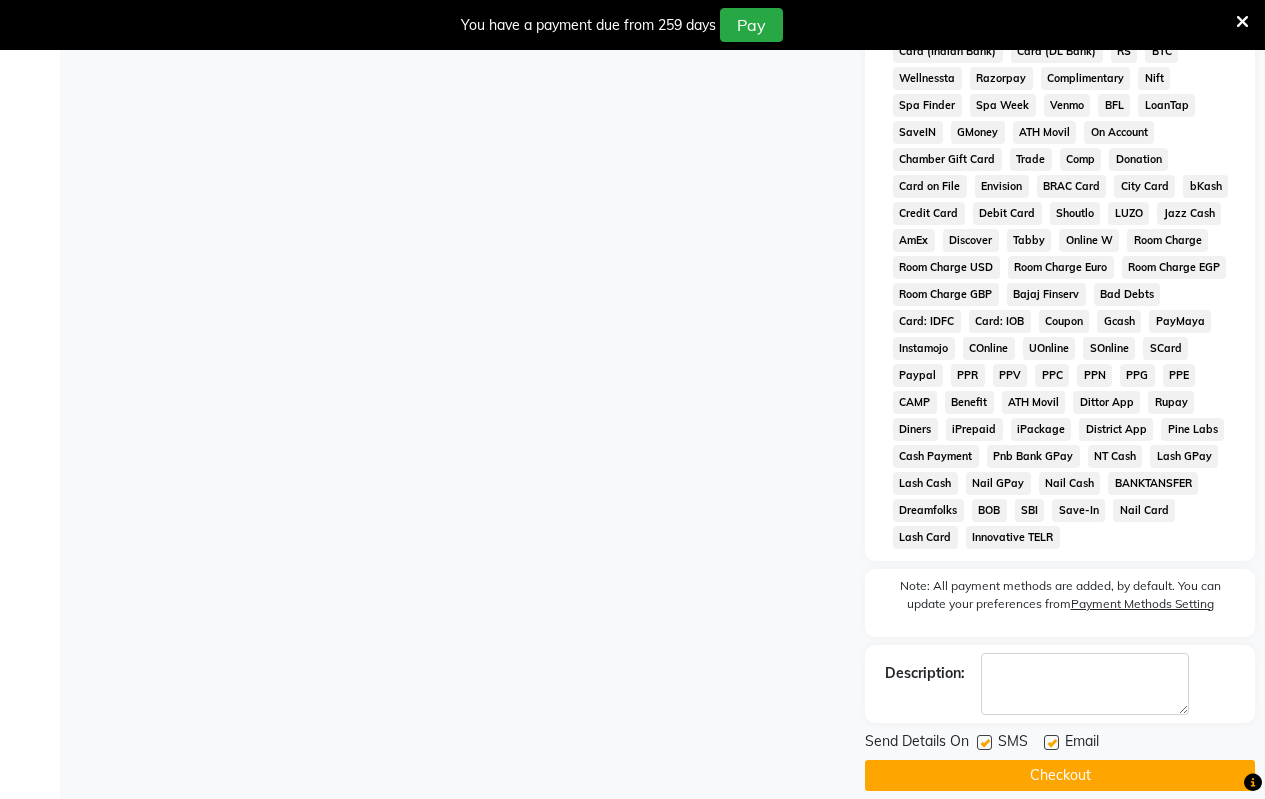 scroll, scrollTop: 972, scrollLeft: 0, axis: vertical 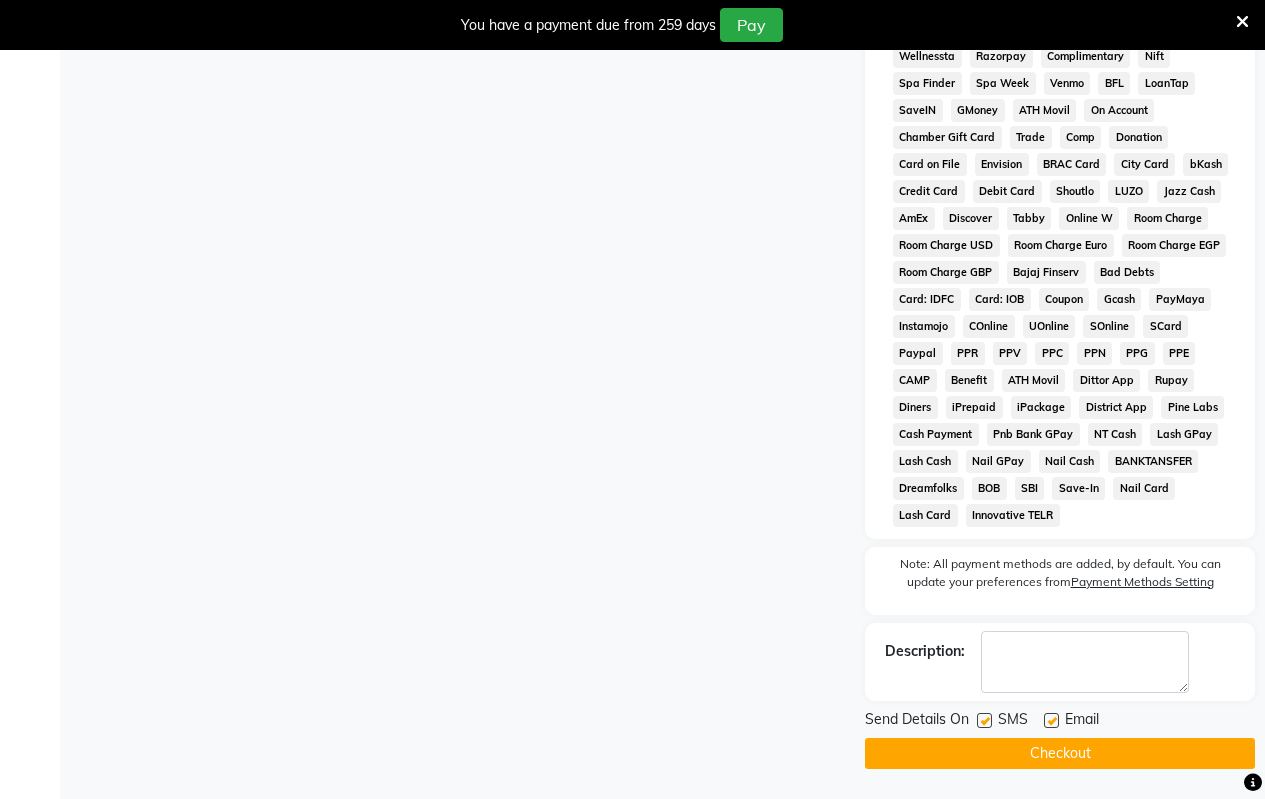 click on "Checkout" 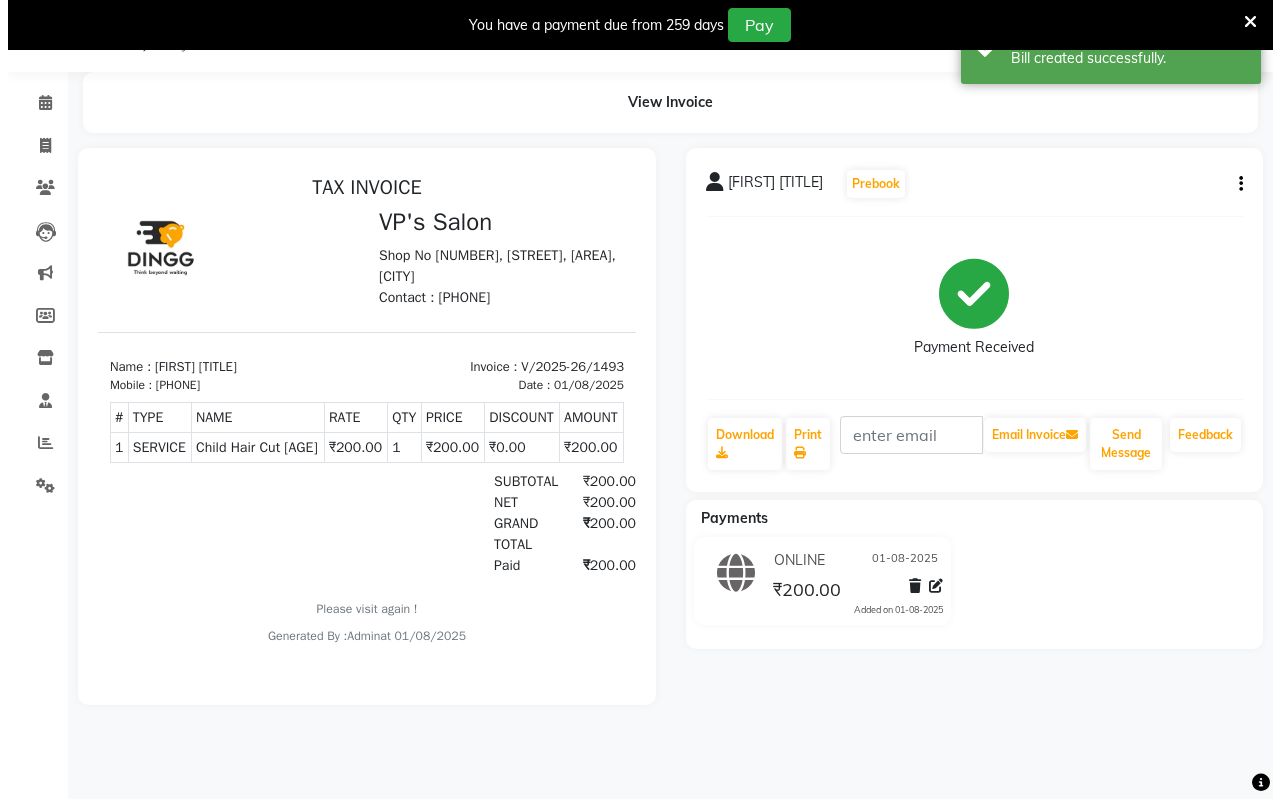 scroll, scrollTop: 0, scrollLeft: 0, axis: both 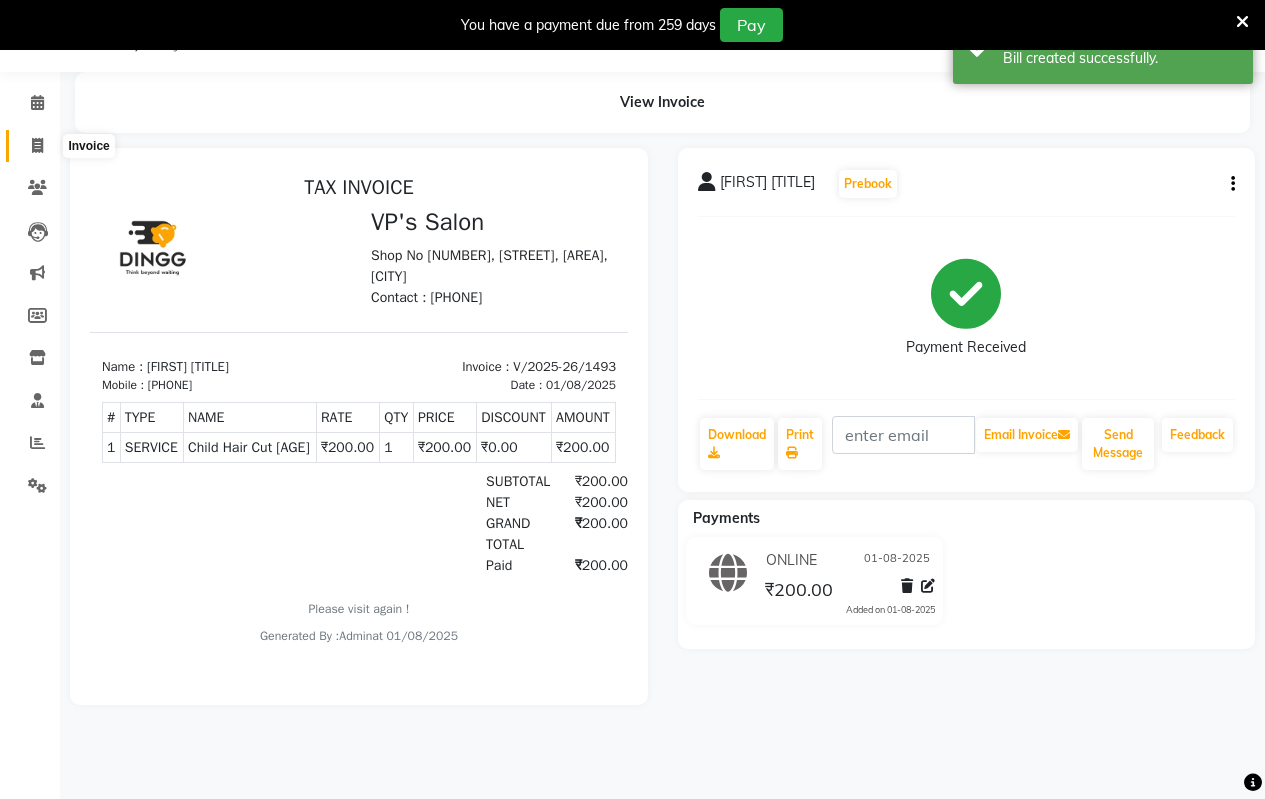 click 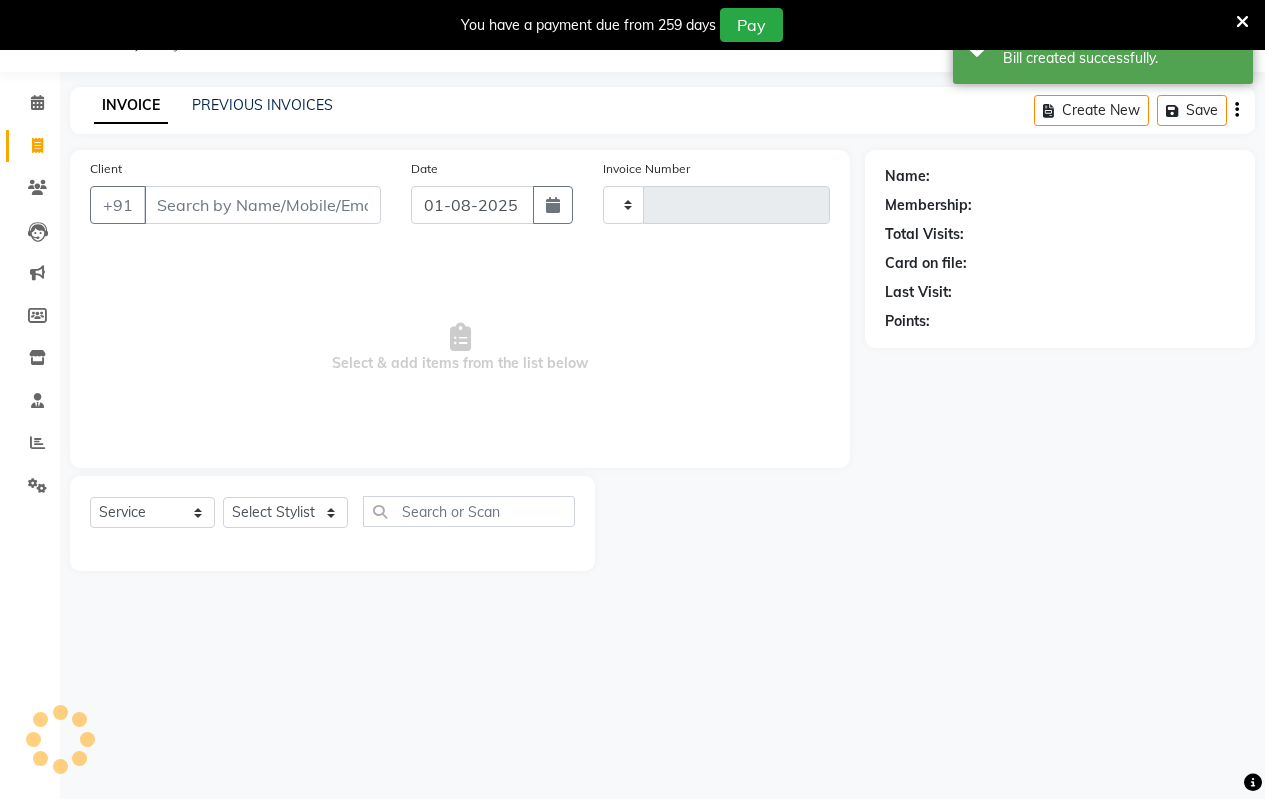 type on "1494" 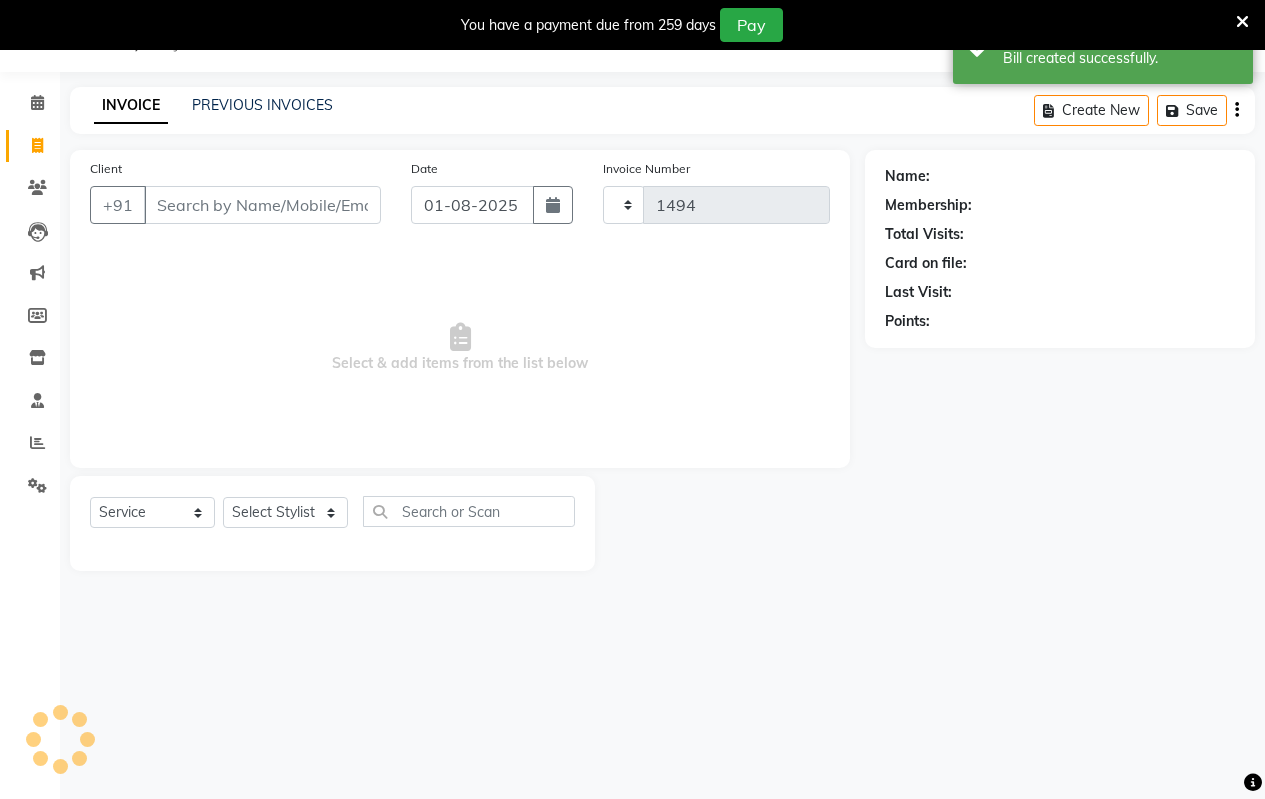 select on "4917" 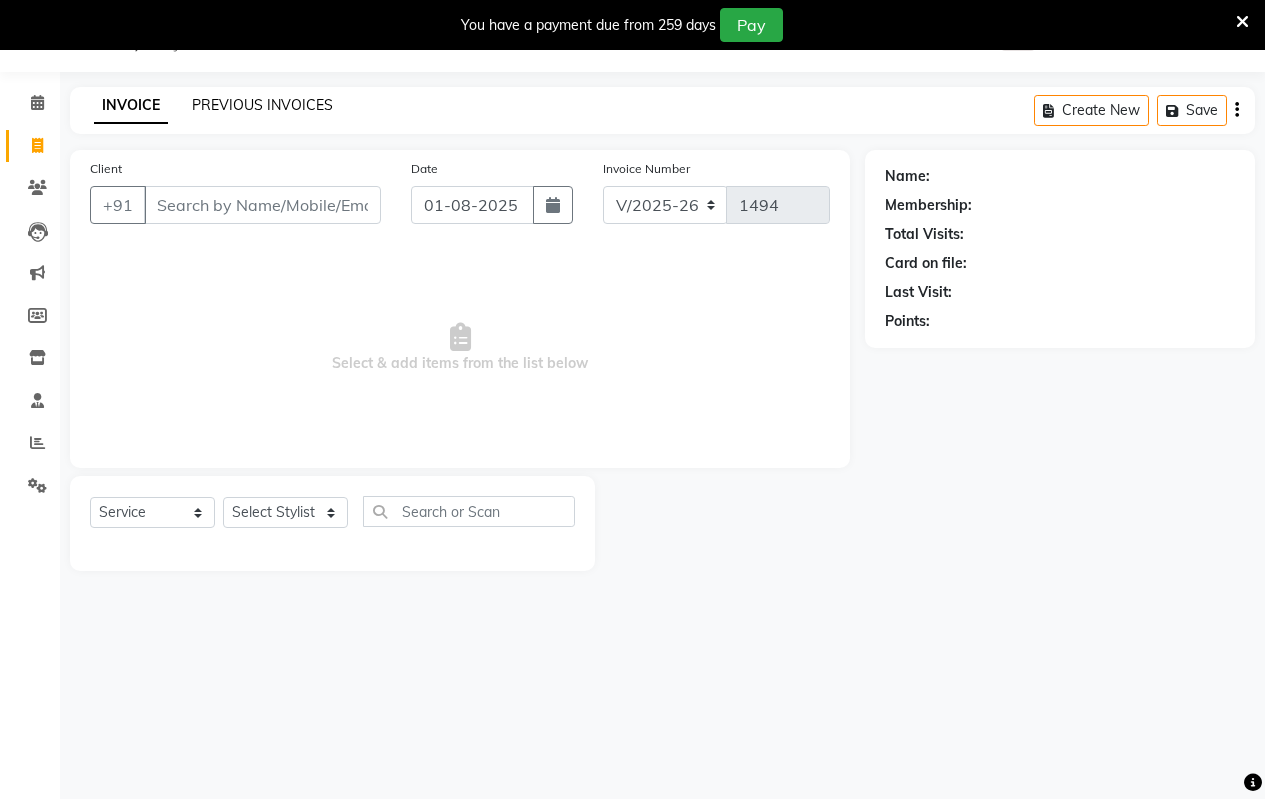 click on "PREVIOUS INVOICES" 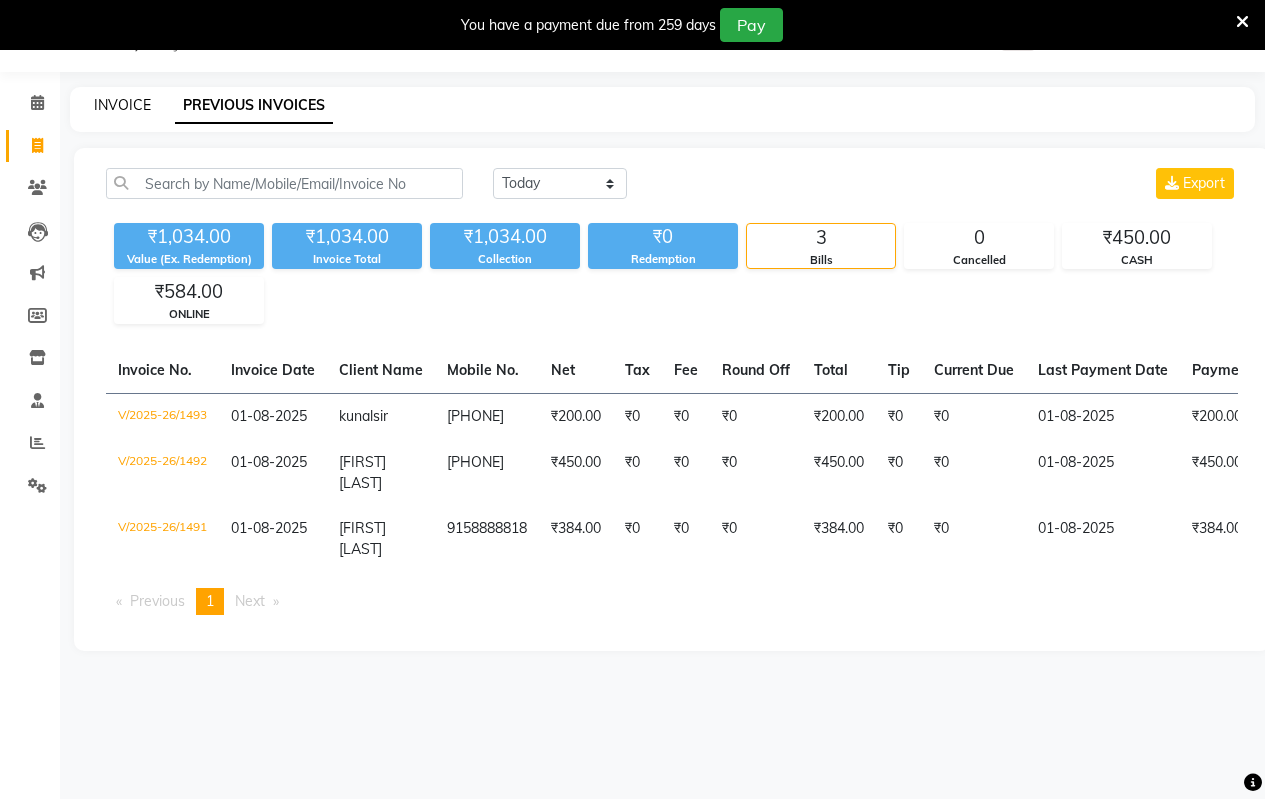 click on "INVOICE" 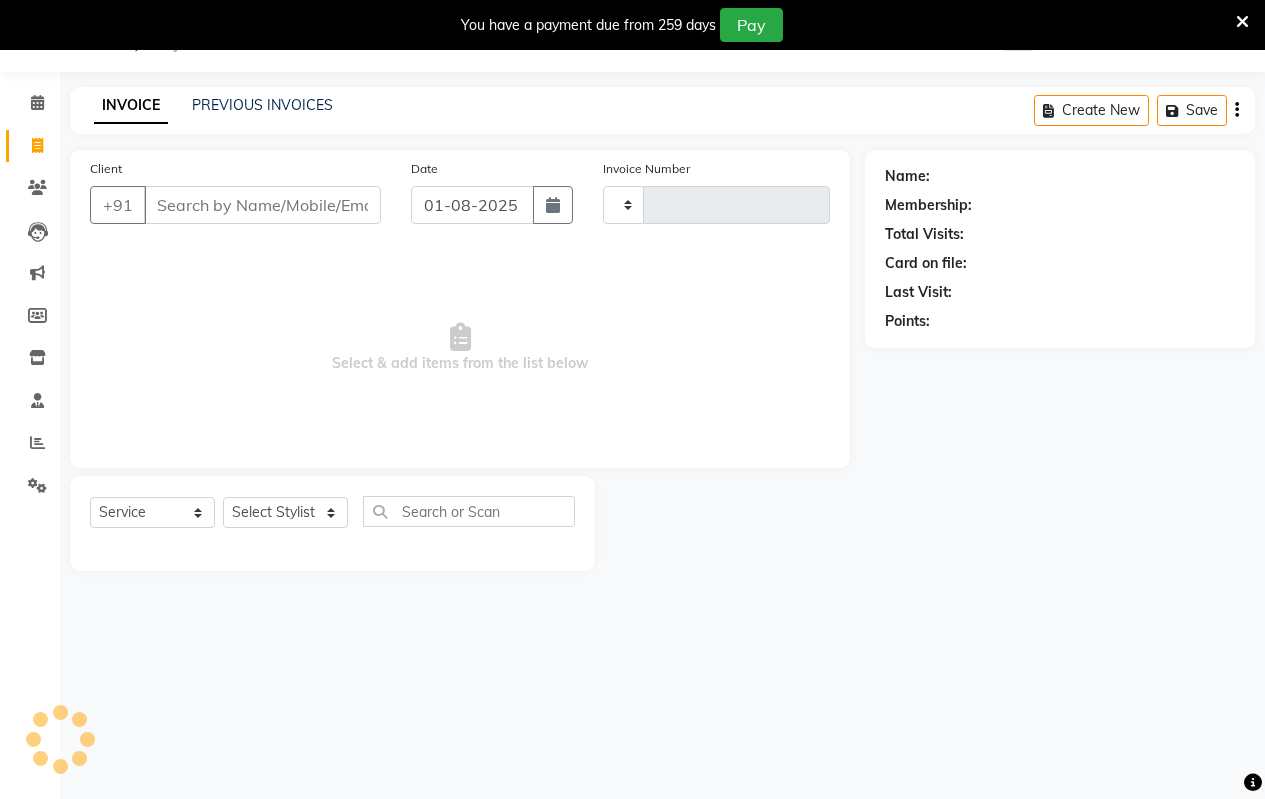 type on "1494" 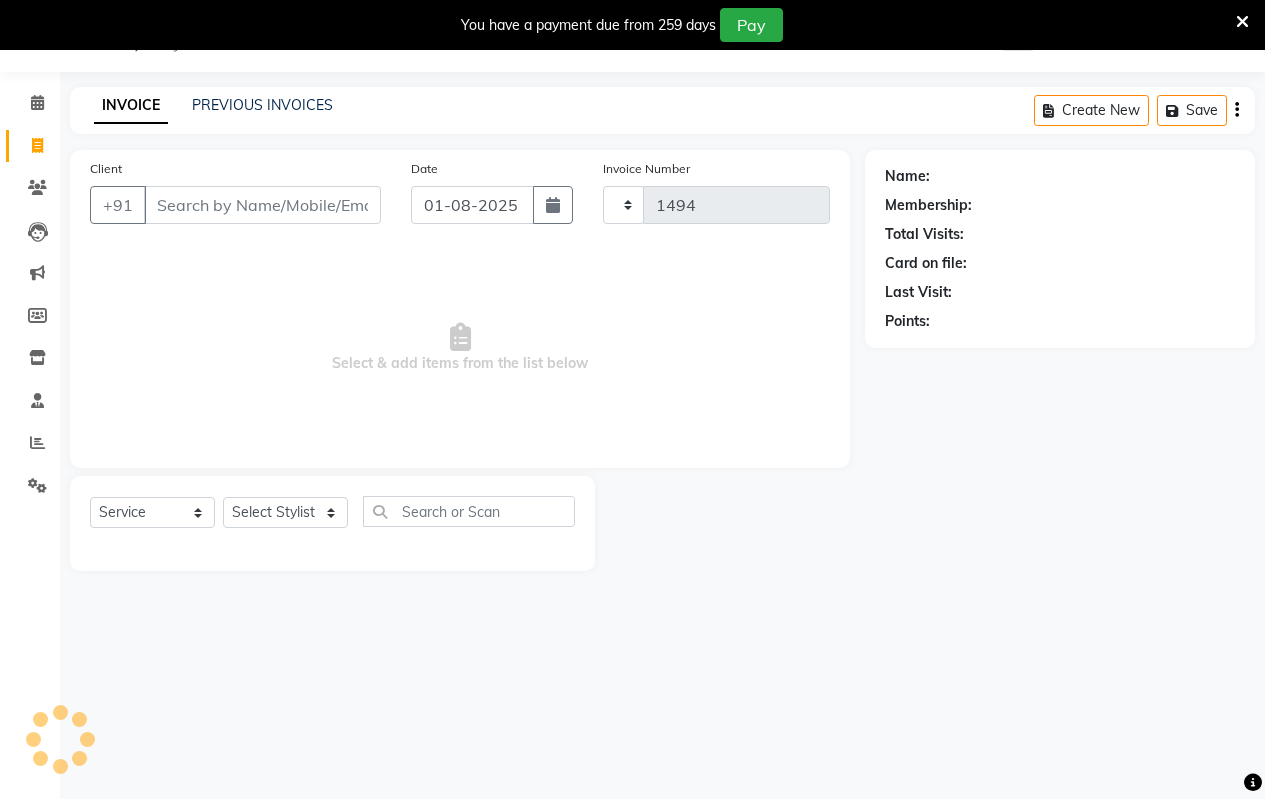 select on "4917" 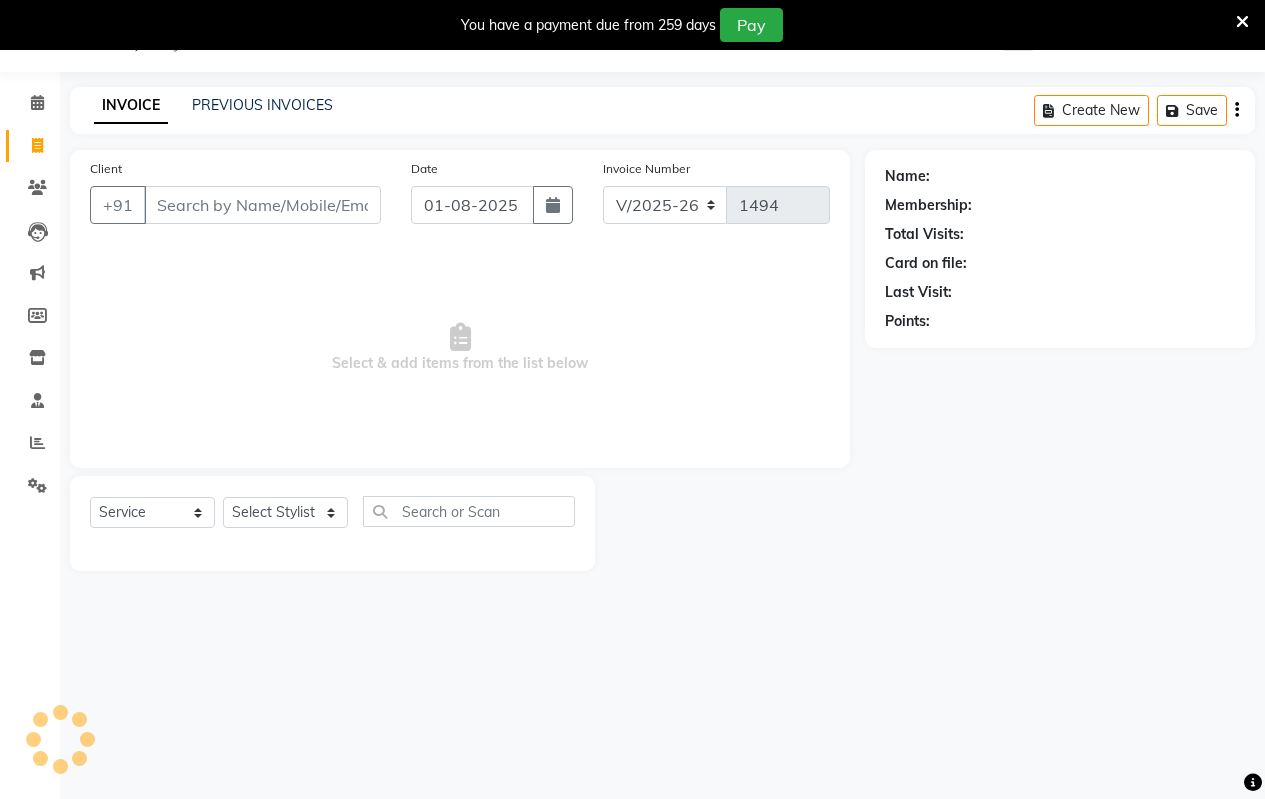 click on "Client" at bounding box center [262, 205] 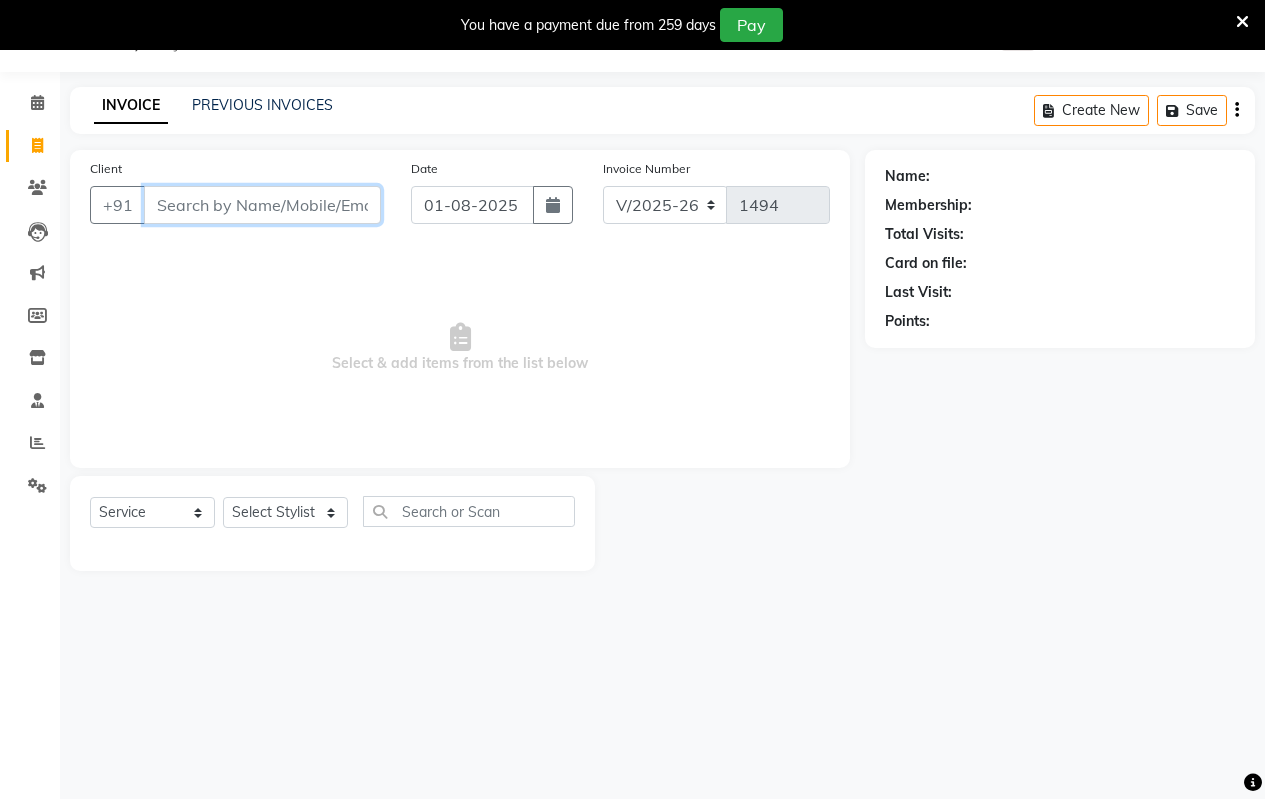 click on "Client" at bounding box center [262, 205] 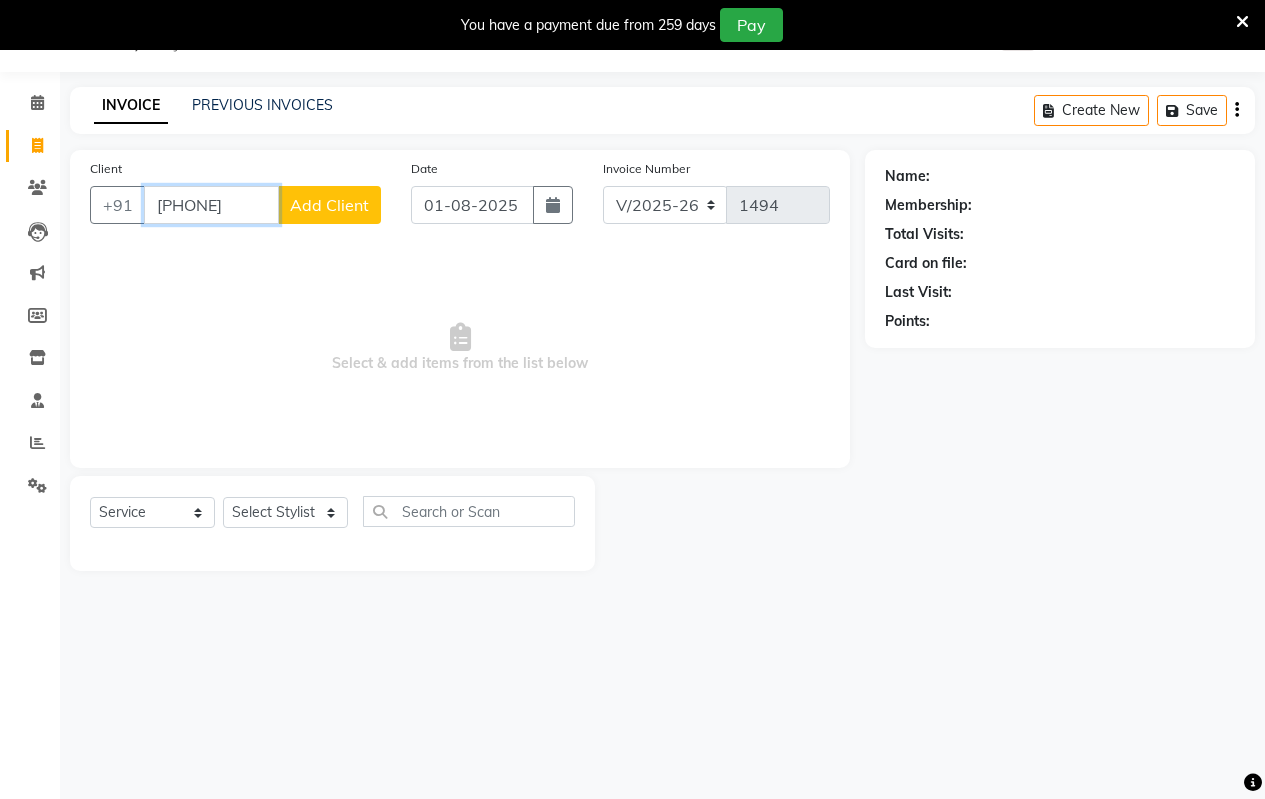 type on "[PHONE]" 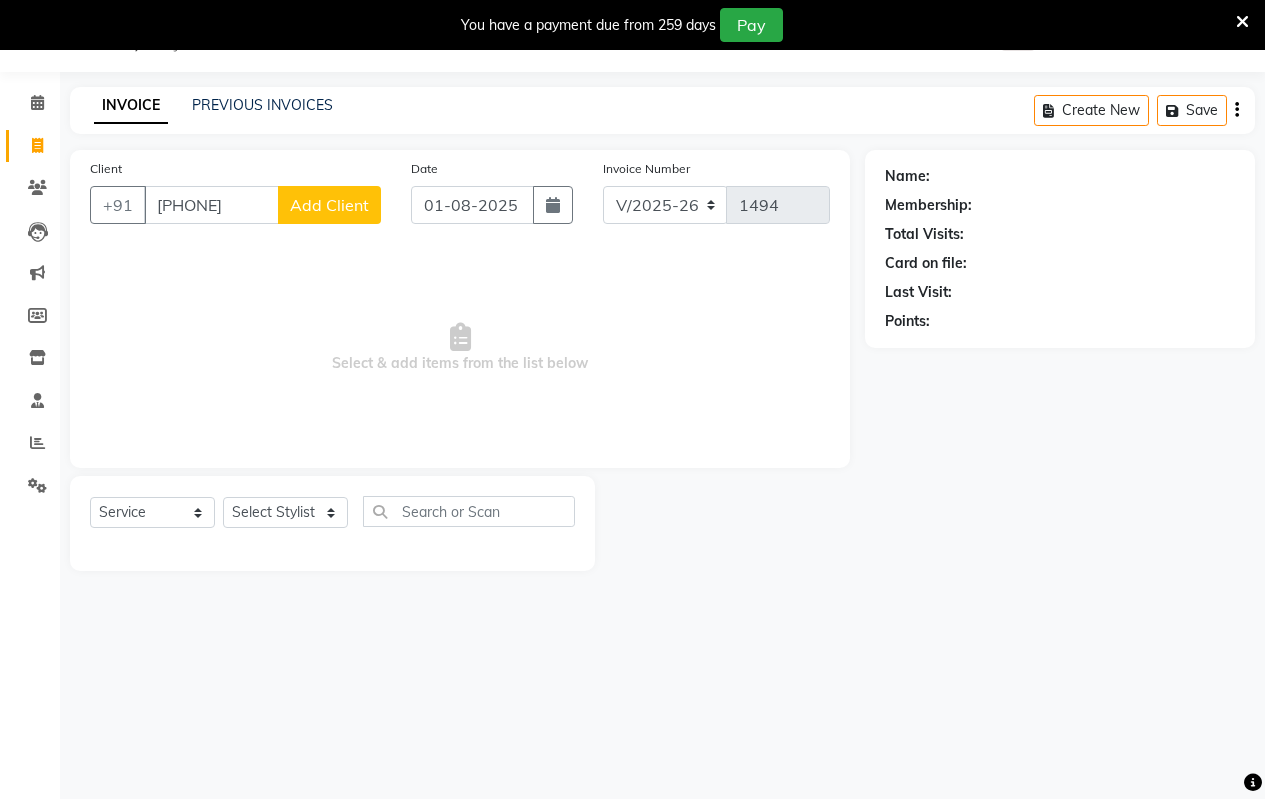 click on "Add Client" 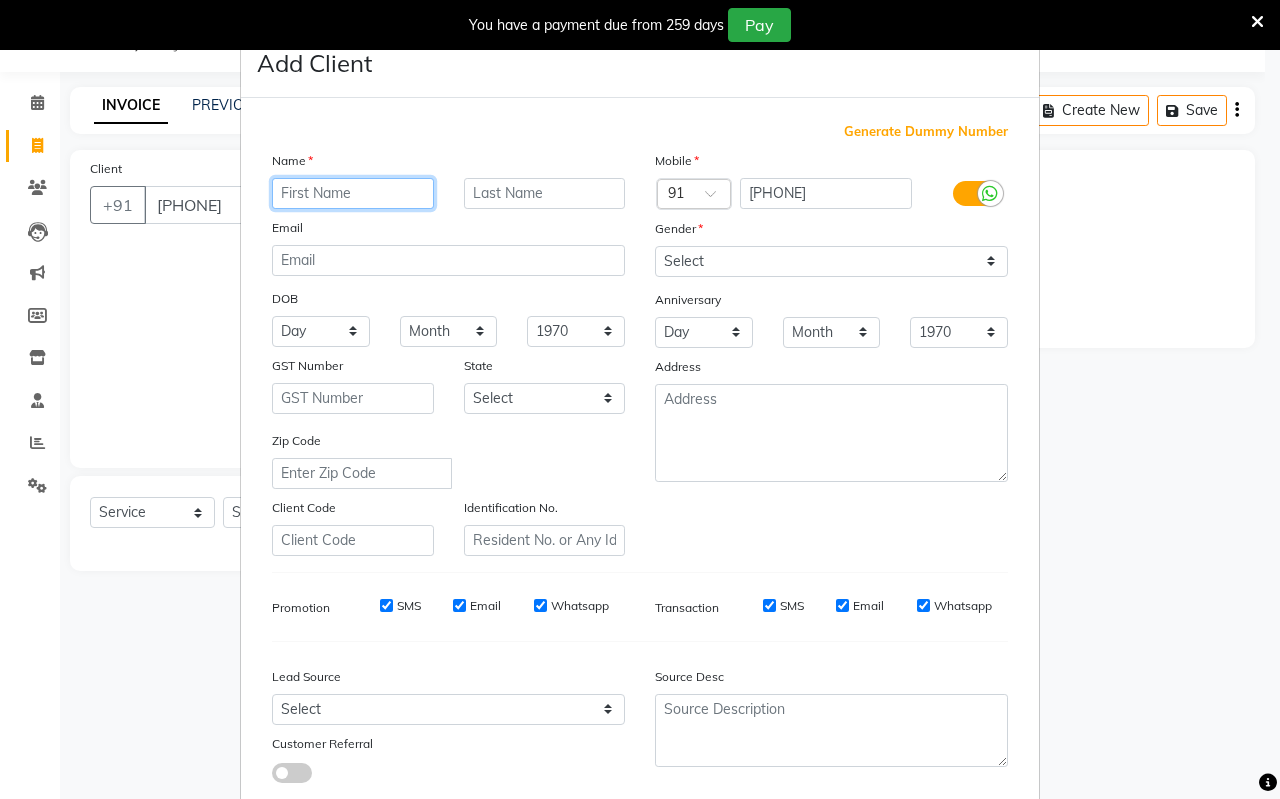 click at bounding box center [353, 193] 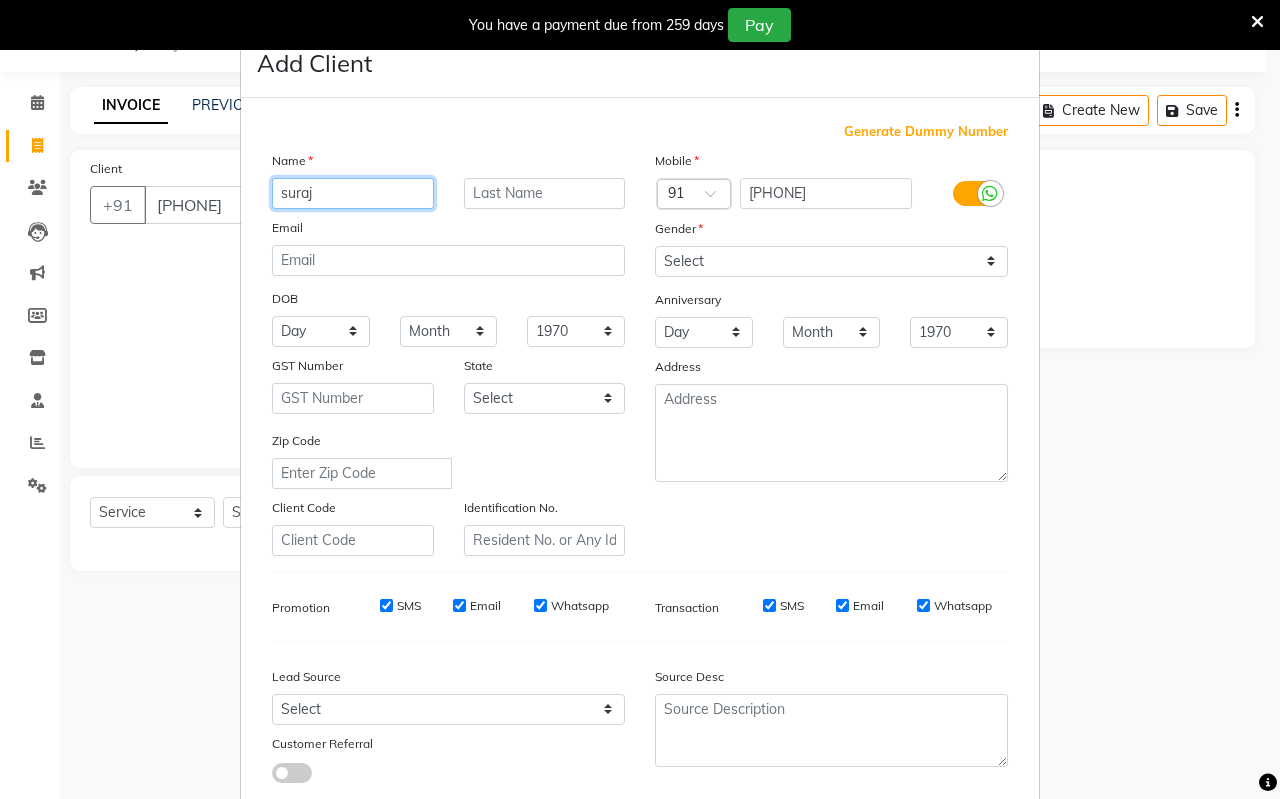 type on "suraj" 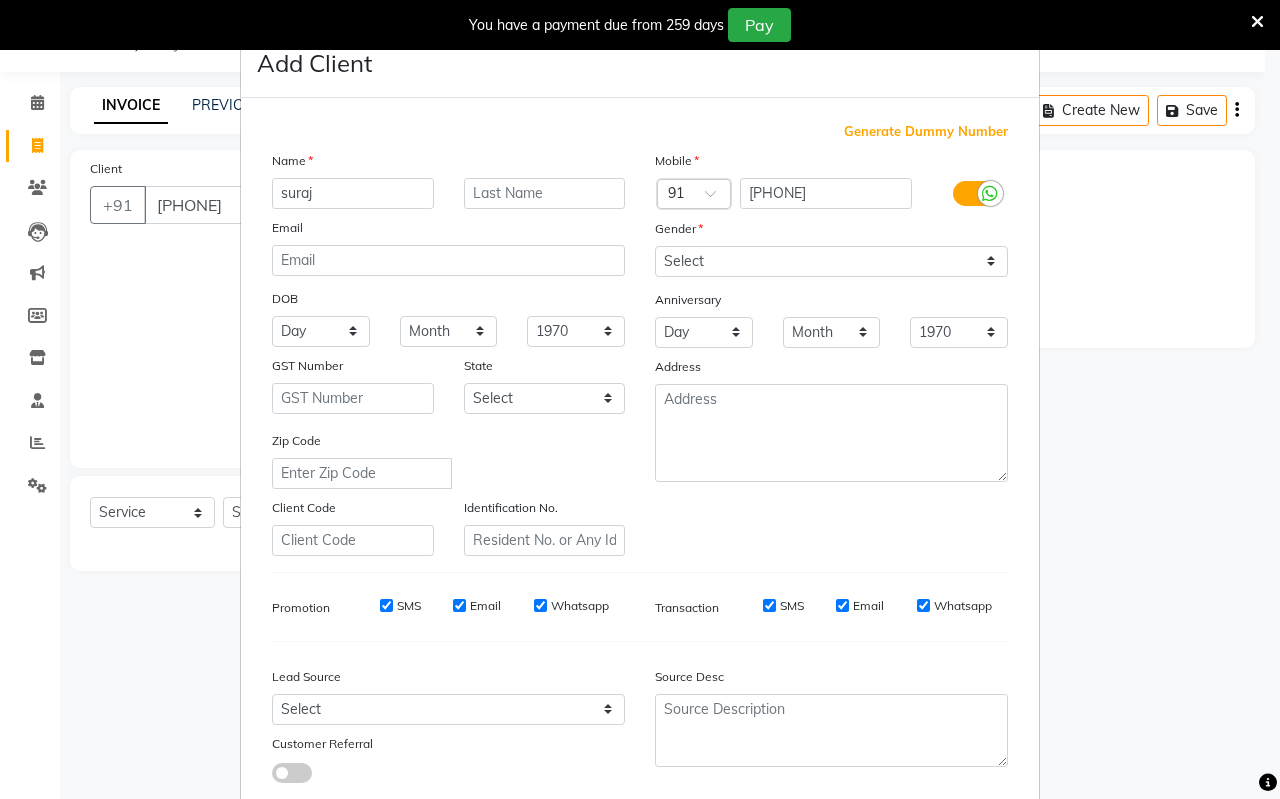 click on "Name" at bounding box center (448, 164) 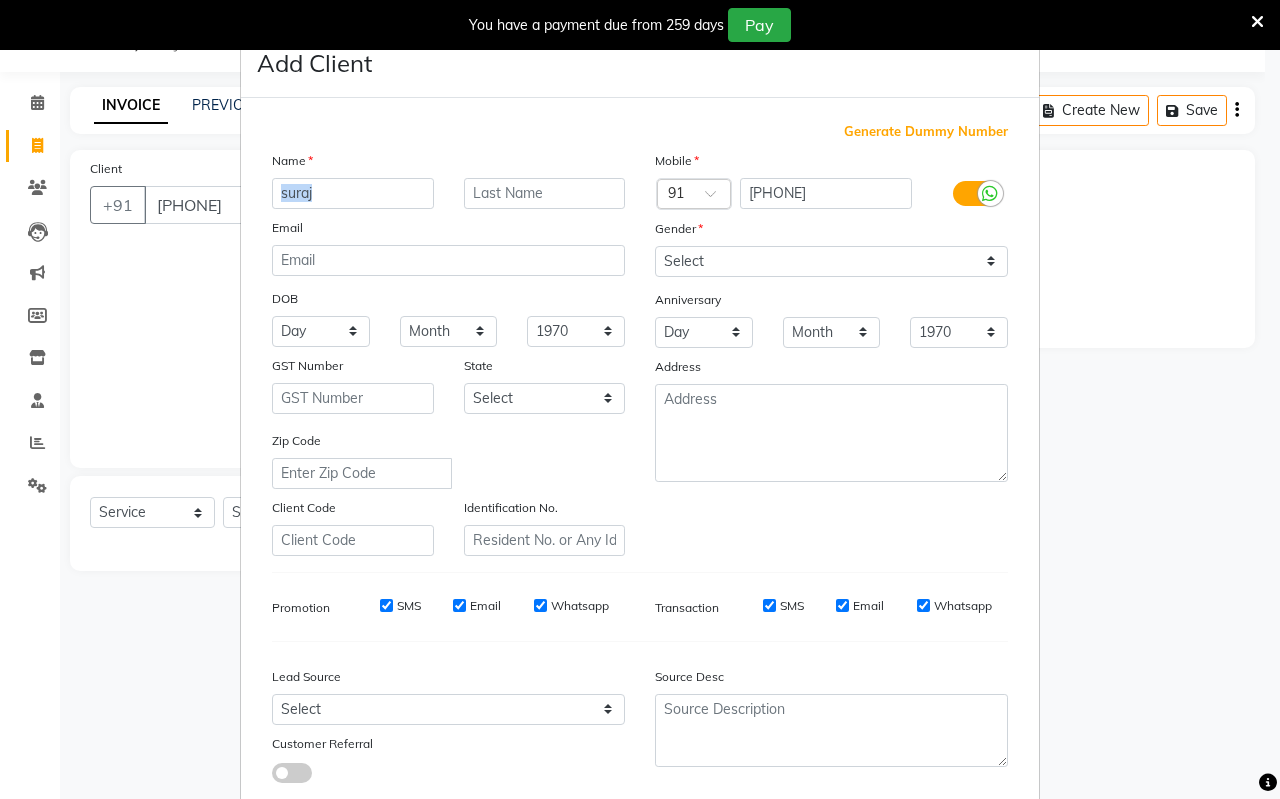 click on "Name: [PERSON] Membership:  No Active Membership  Total Visits:  [NUMBER] Card on file:  [NUMBER] Last Visit:   [DATE] Points:   [NUMBER]  Coupon Code Apply Client State Intra (Same) State Hint : CGST + SGST will be applied Inter (Other) State Hint : IGST will be applied Service Total:  ₹[PRICE].00  Discount:  Percentage   Fixed  [NUMBER] Manual Payment Redemption Payment Methods  CASH   CARD   ONLINE   CUSTOM   GPay   PayTM   PhonePe   UPI   NearBuy   Loan   BharatPay   Cheque   MosamBee   MI Voucher   Bank   Family   Visa Card   Master Card   BharatPay Card   UPI BharatPay   Other Cards   Juice by MCB   MyT Money   MariDeal   DefiDeal   Deal.mu   THD   TCL   CEdge   Card M   UPI M   UPI Axis   UPI Union   Card (Indian Bank)   Card (DL Bank)   RS   BTC   Wellnessta   Razorpay   Complimentary   Nift   Spa Finder   Spa Week   Venmo   BFL   LoanTap   SaveIN   GMoney   ATH Movil   On Account   Chamber Gift Card   Trade   Comp   Donation   Card on File   Envision   BRAC Card   City Card   bKash   Credit Card   Debit Card   Shoutlo   PPR" at bounding box center [448, 353] 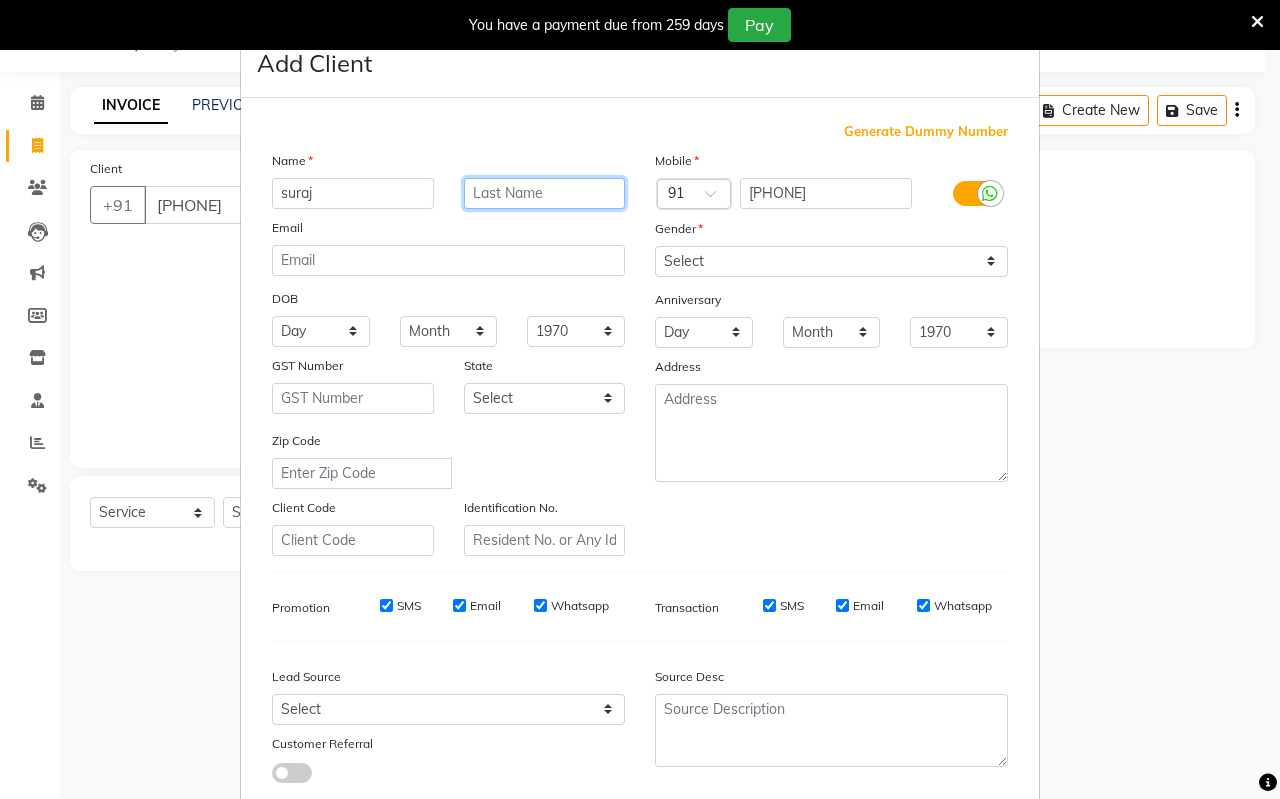 click at bounding box center (545, 193) 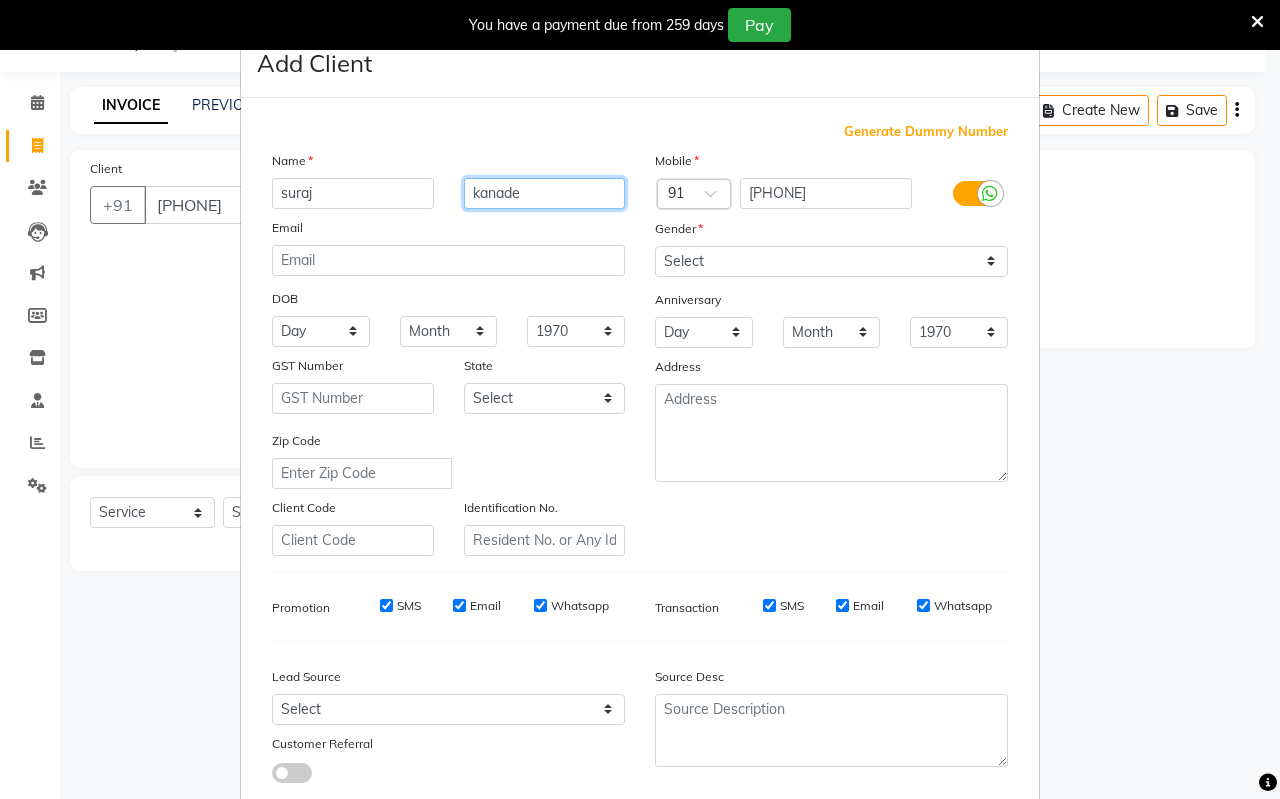 type on "kanade" 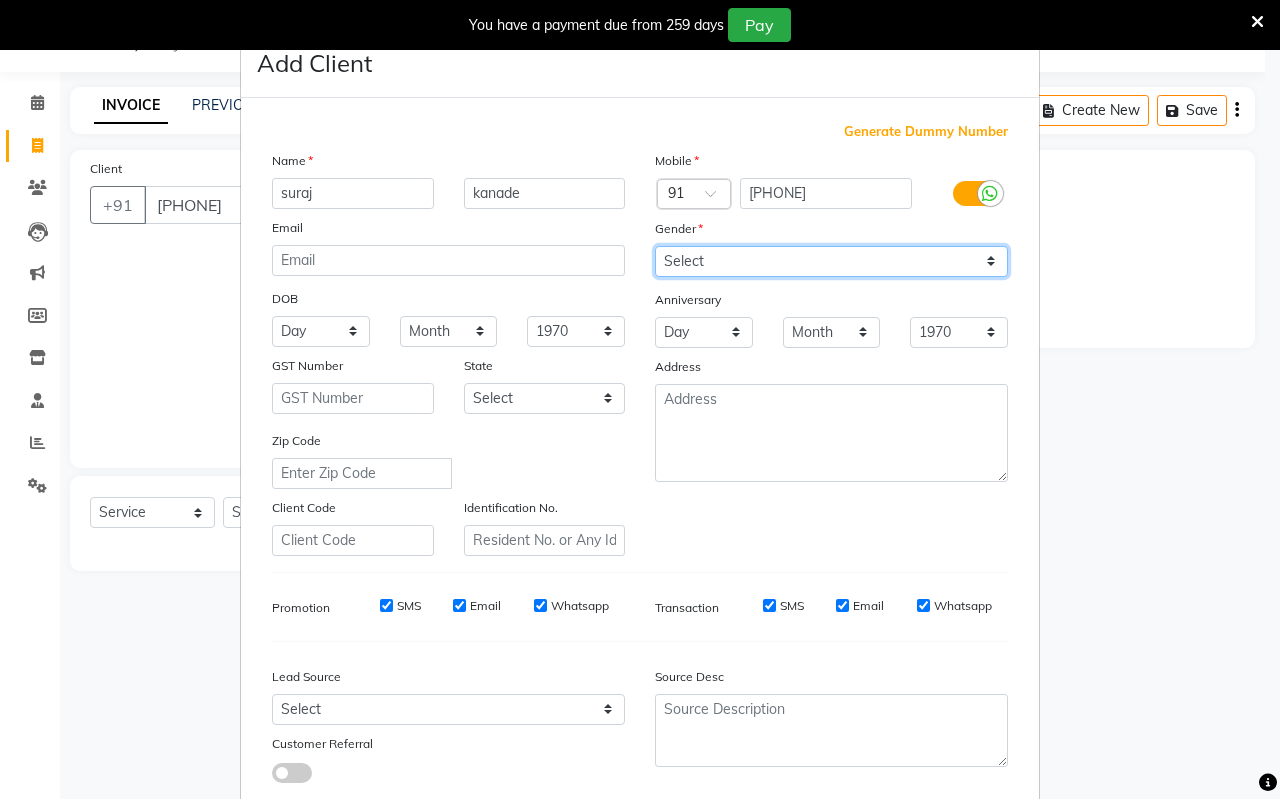 click on "Select Male Female Other Prefer Not To Say" at bounding box center [831, 261] 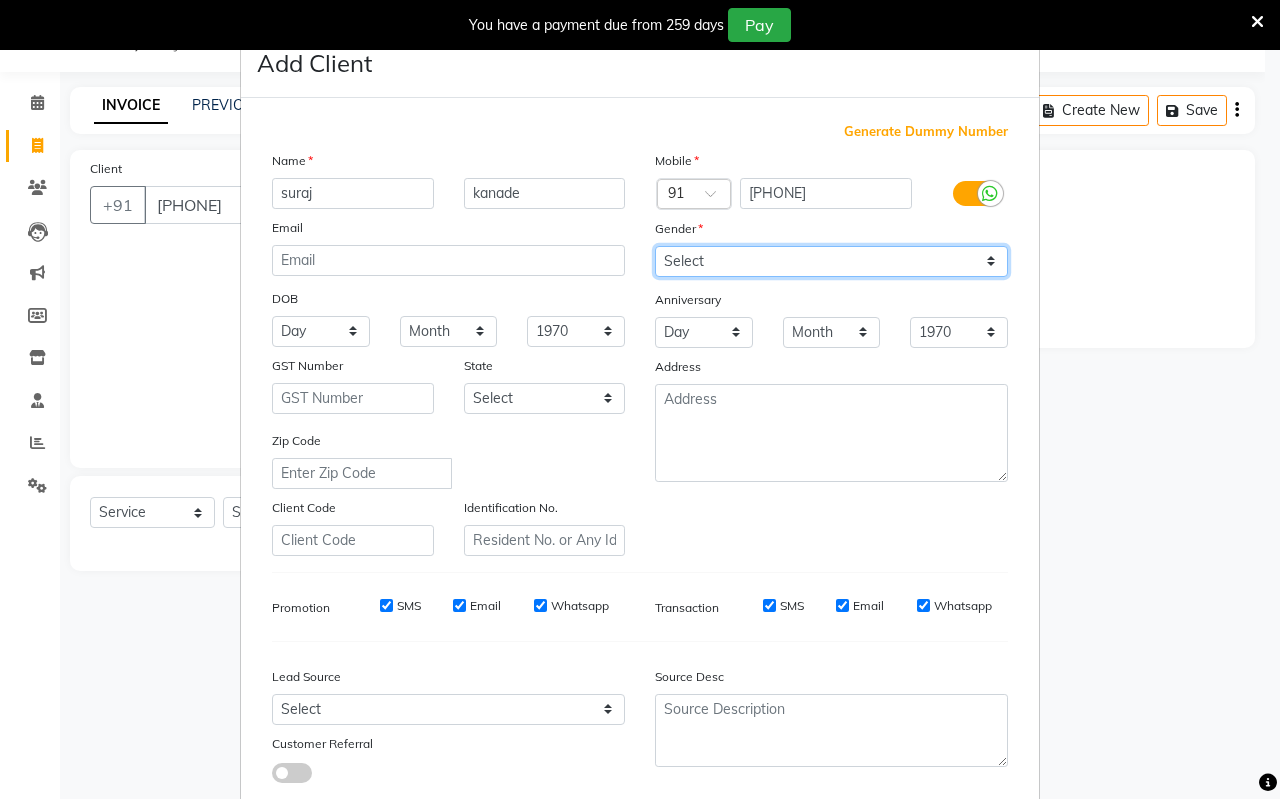 select on "male" 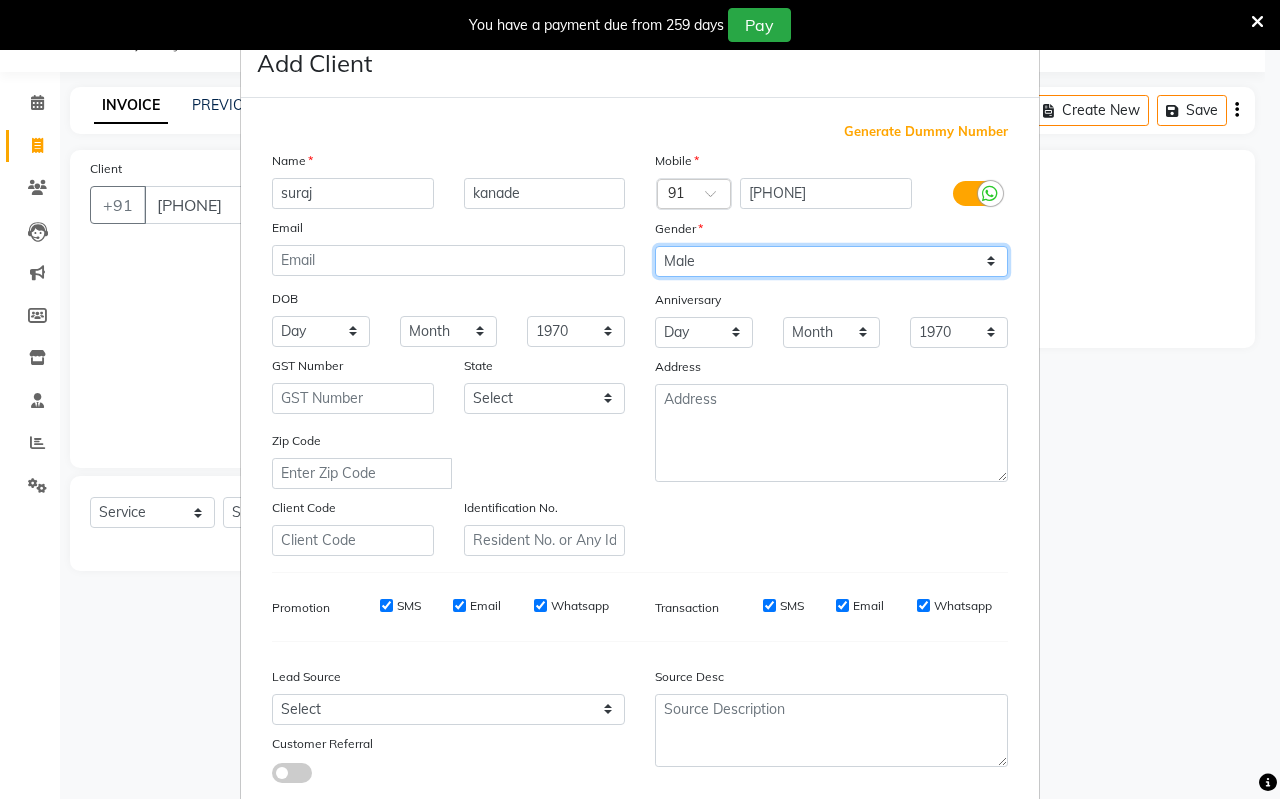 click on "Select Male Female Other Prefer Not To Say" at bounding box center (831, 261) 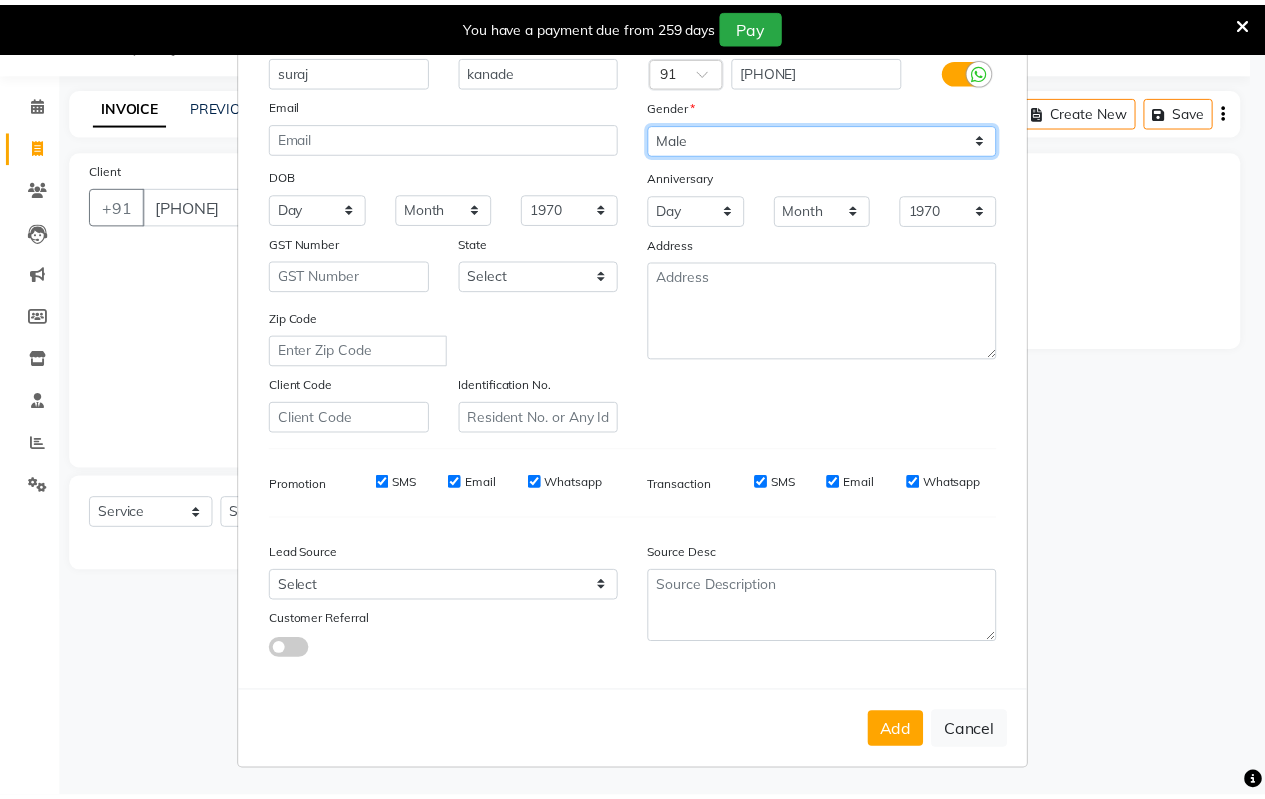 scroll, scrollTop: 124, scrollLeft: 0, axis: vertical 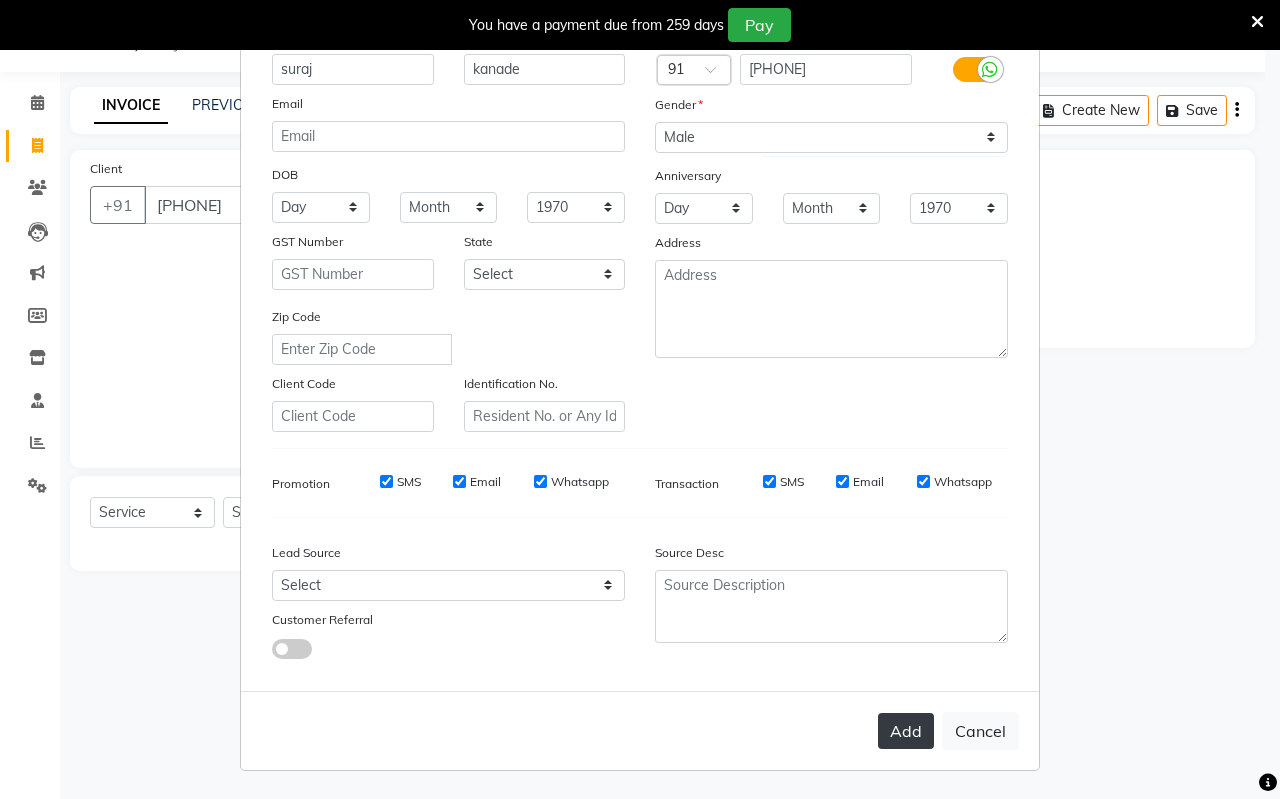 click on "Add" at bounding box center (906, 731) 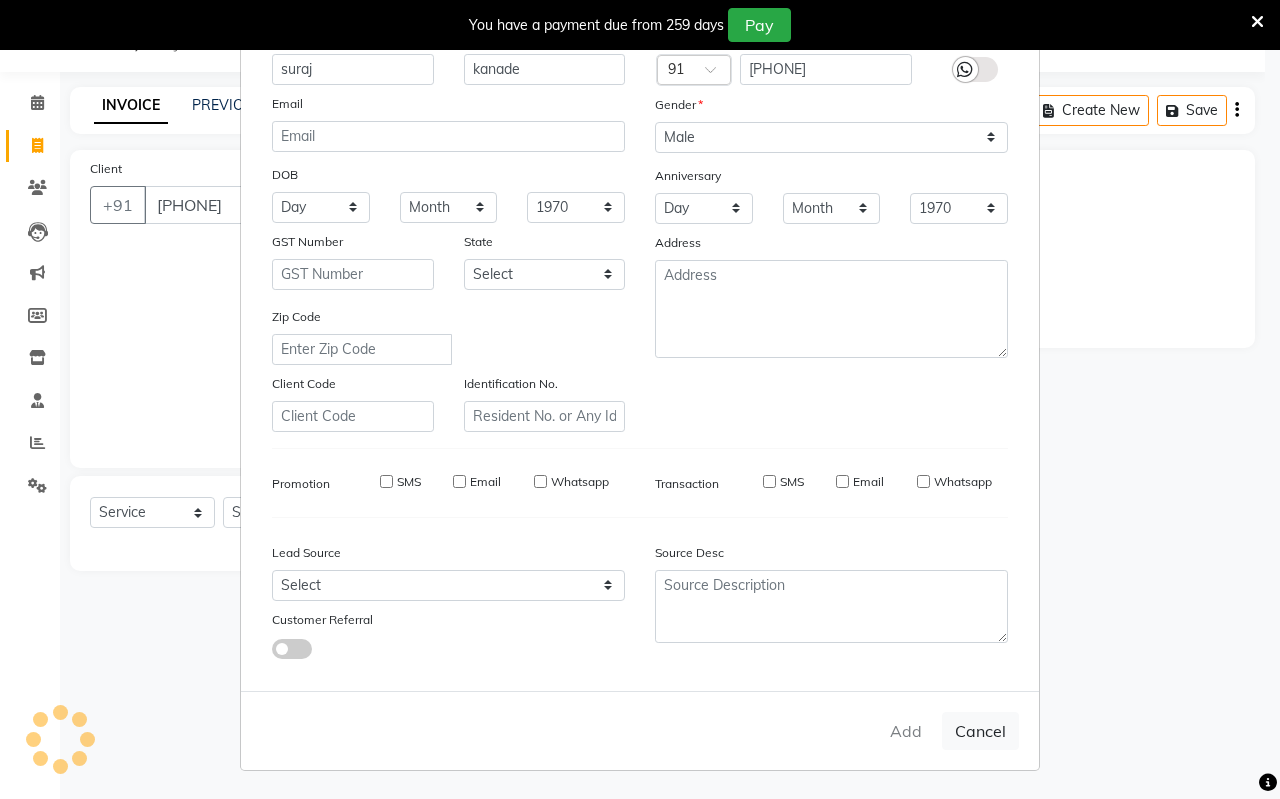 type 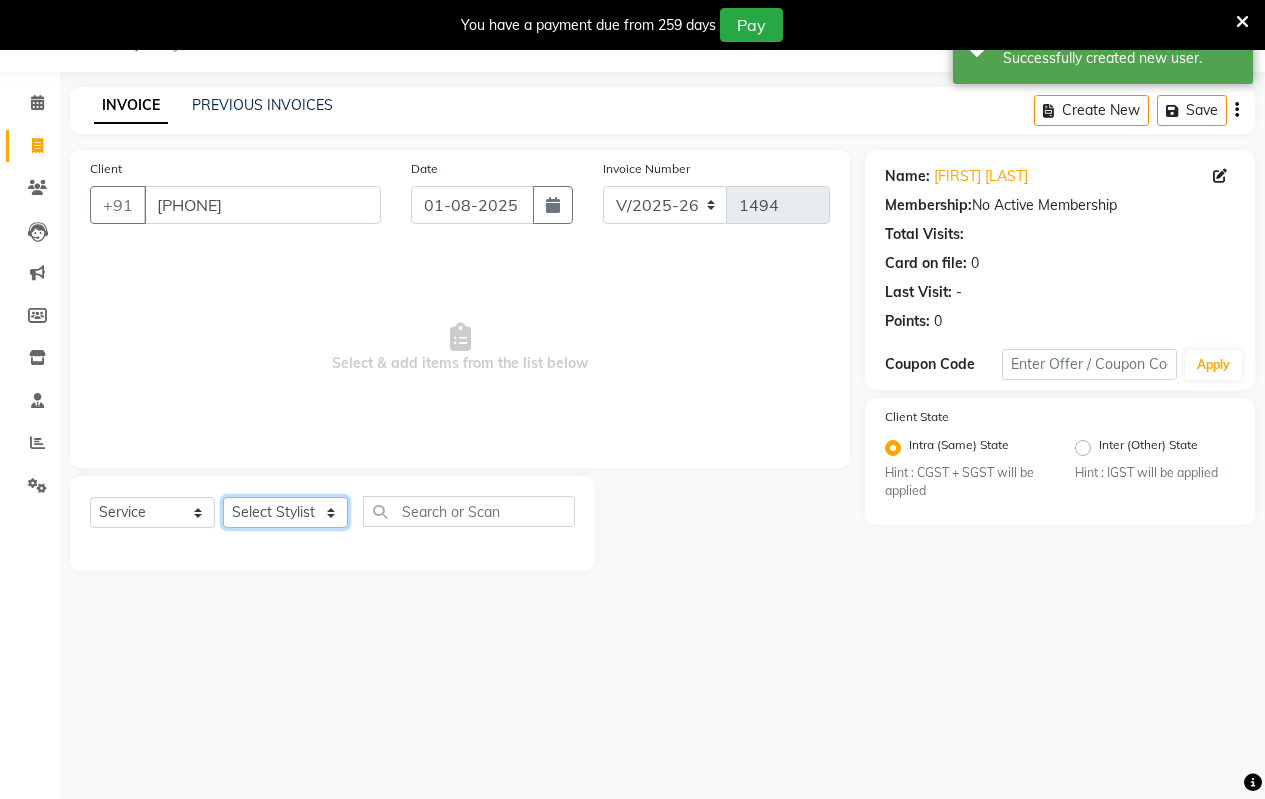 click on "Select Stylist [FIRST] [FIRST] [INITIAL] [FIRST] [FIRST] [FIRST] [FIRST] [FIRST] [FIRST] [FIRST]" 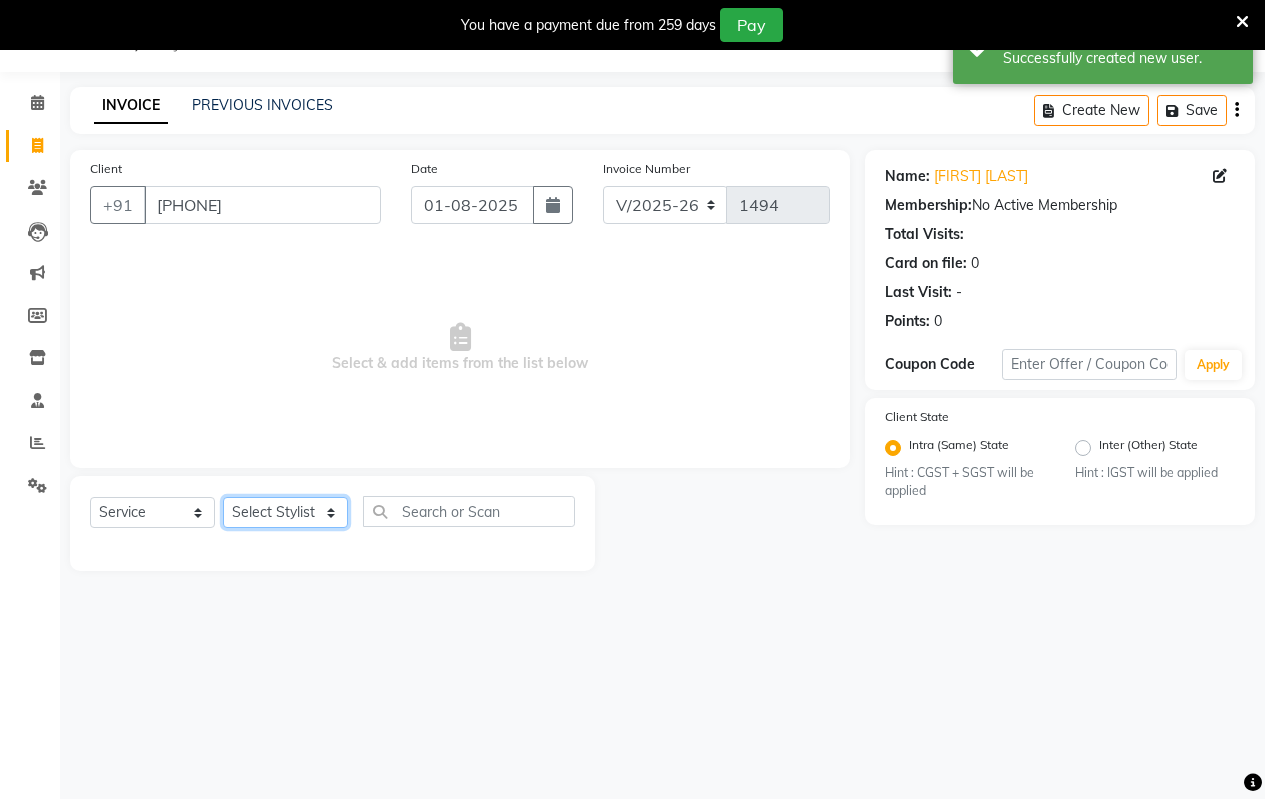select on "67086" 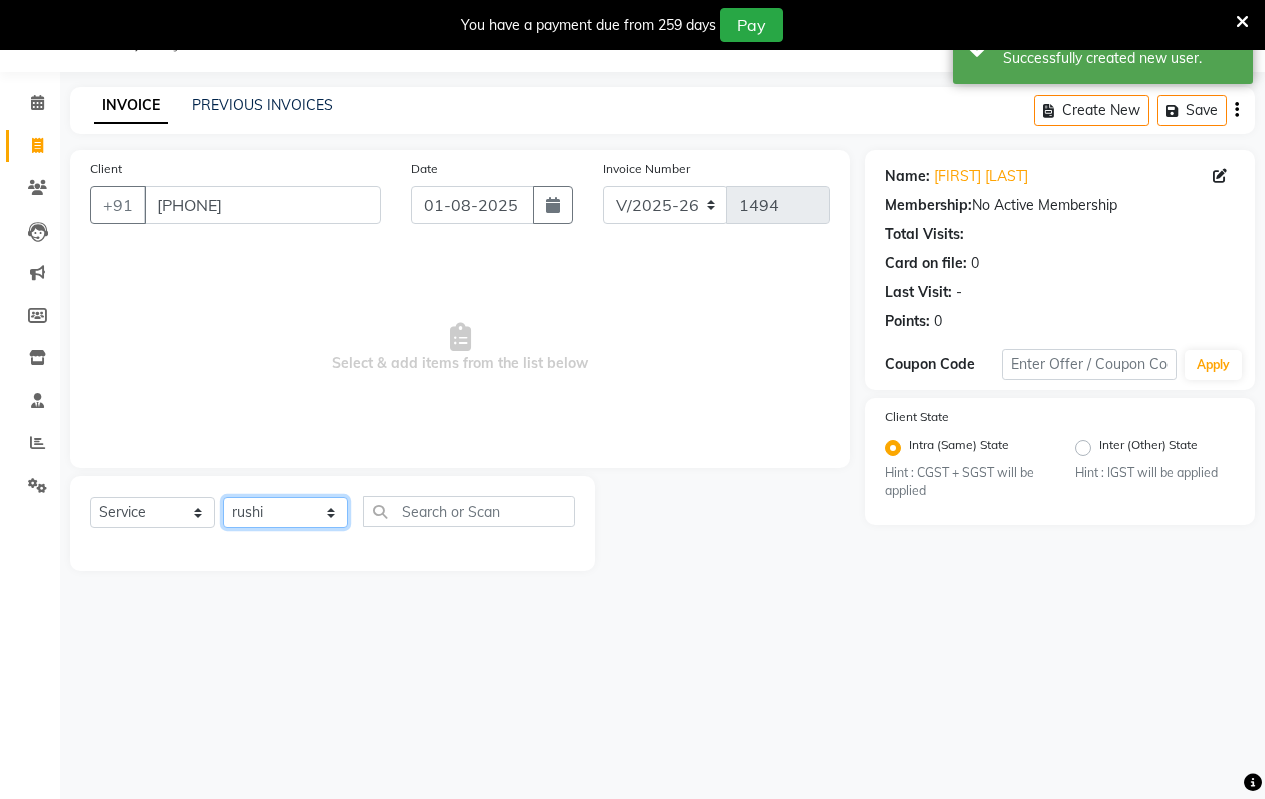 click on "Select Stylist [FIRST] [FIRST] [INITIAL] [FIRST] [FIRST] [FIRST] [FIRST] [FIRST] [FIRST] [FIRST]" 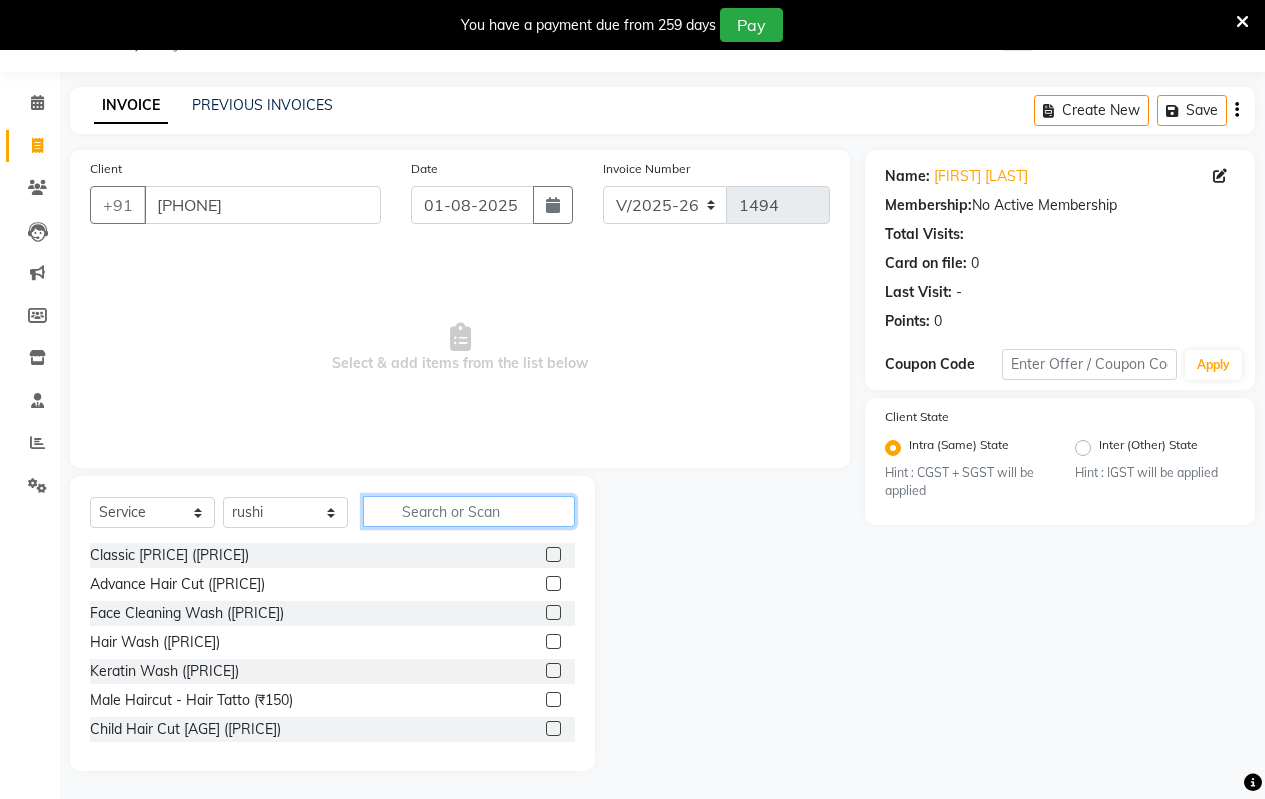 click 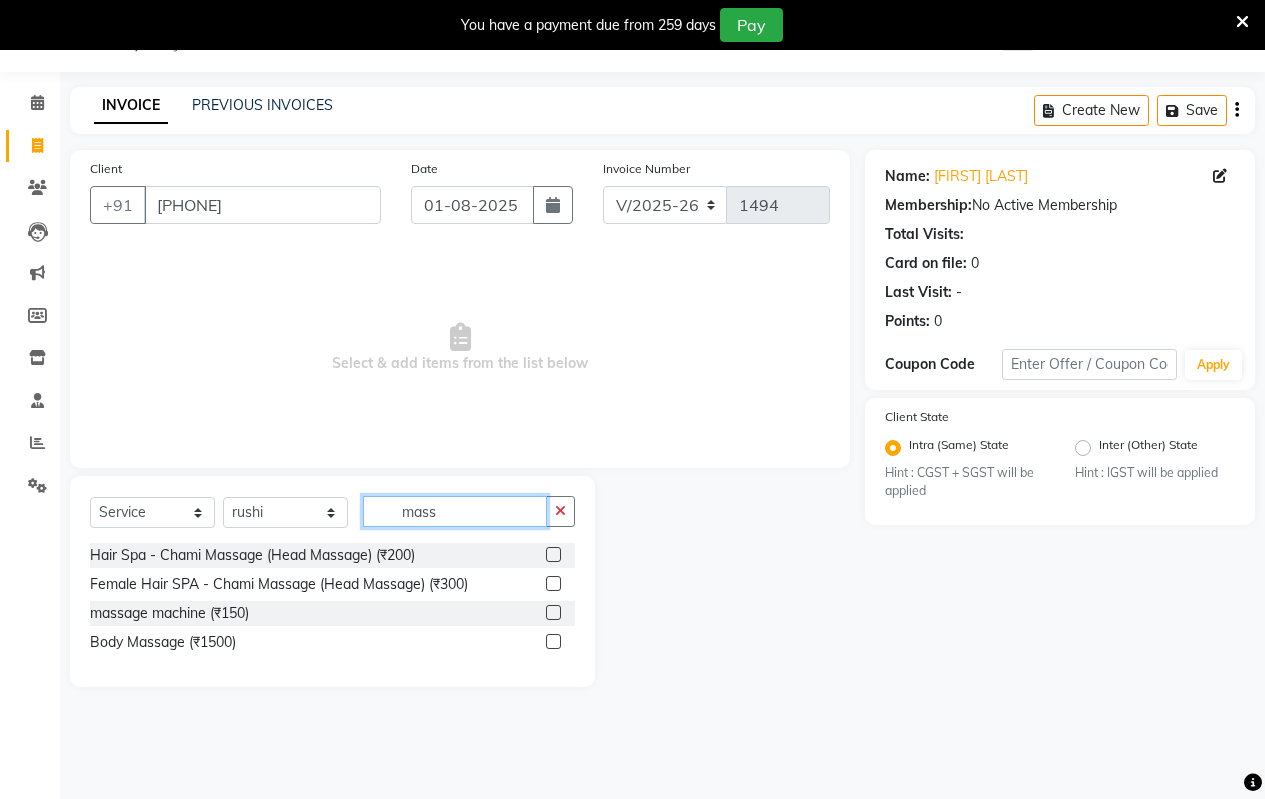 type on "mass" 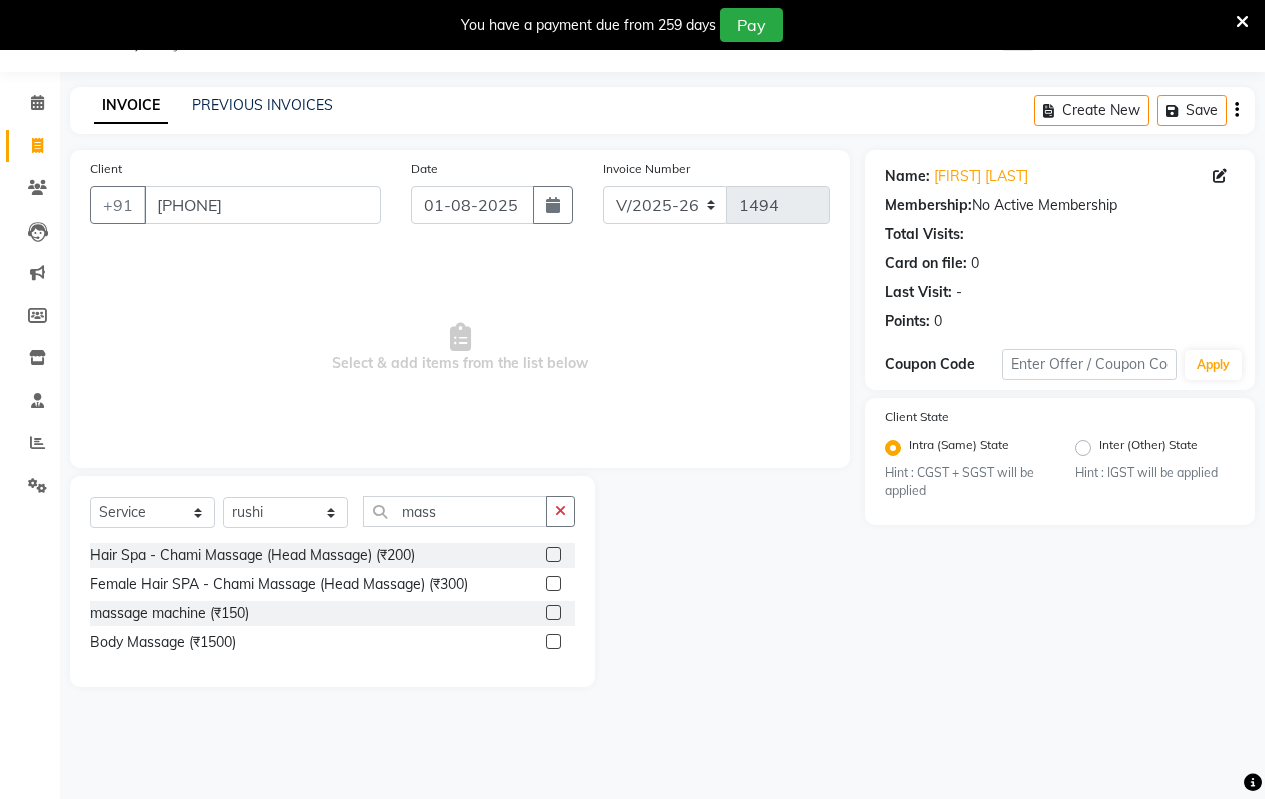 click 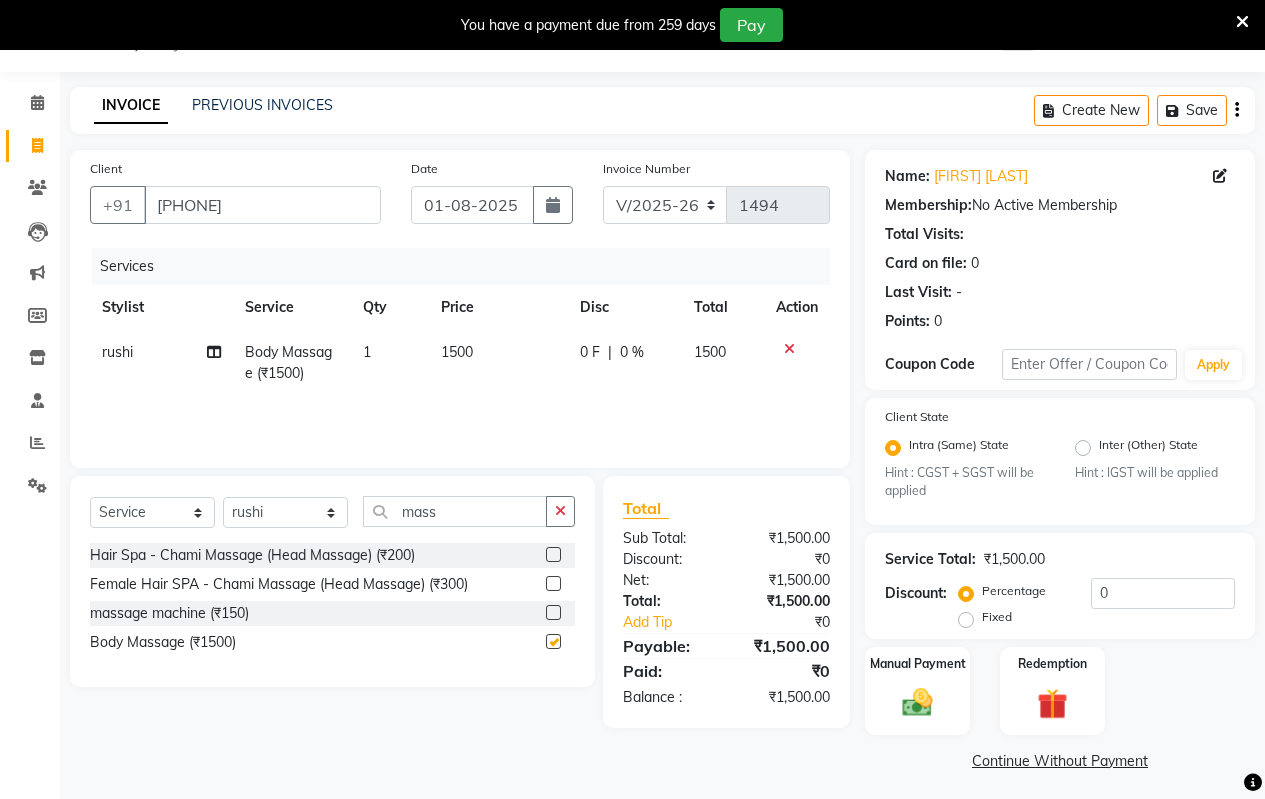 checkbox on "false" 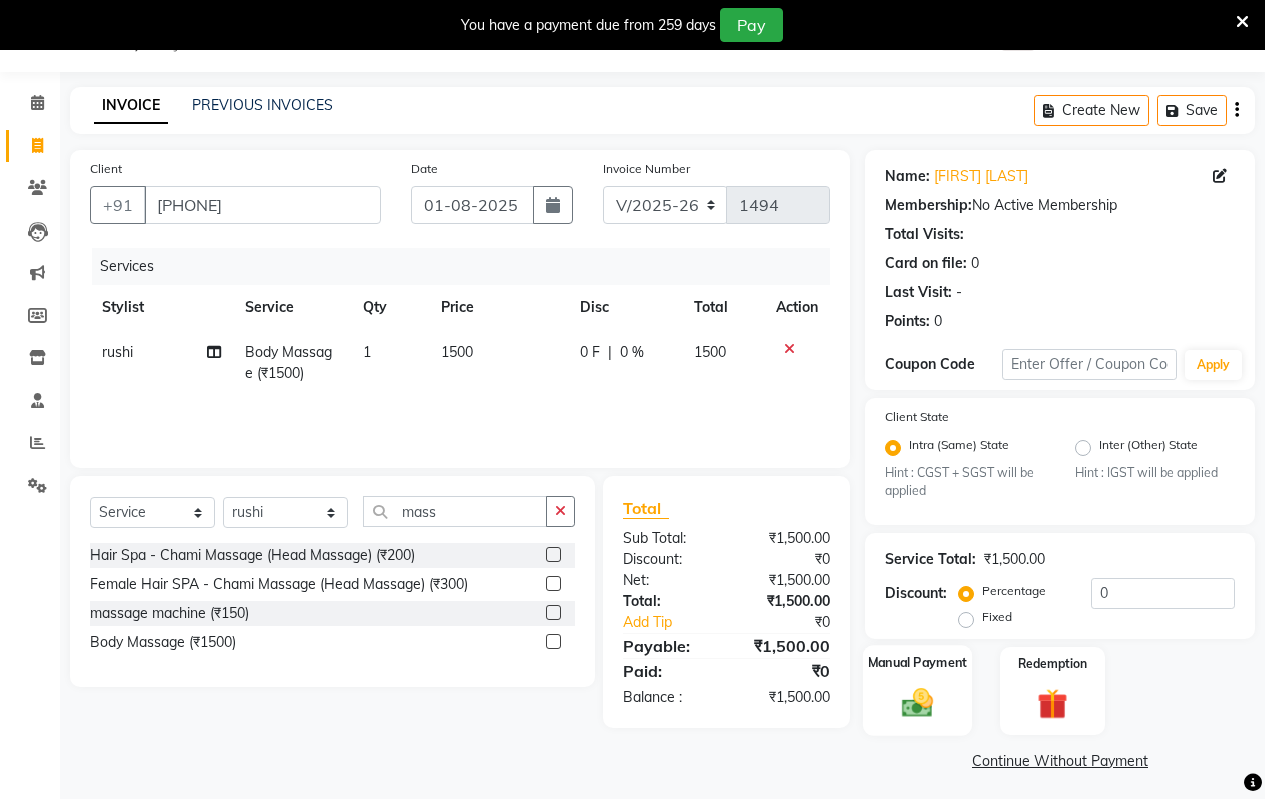 click 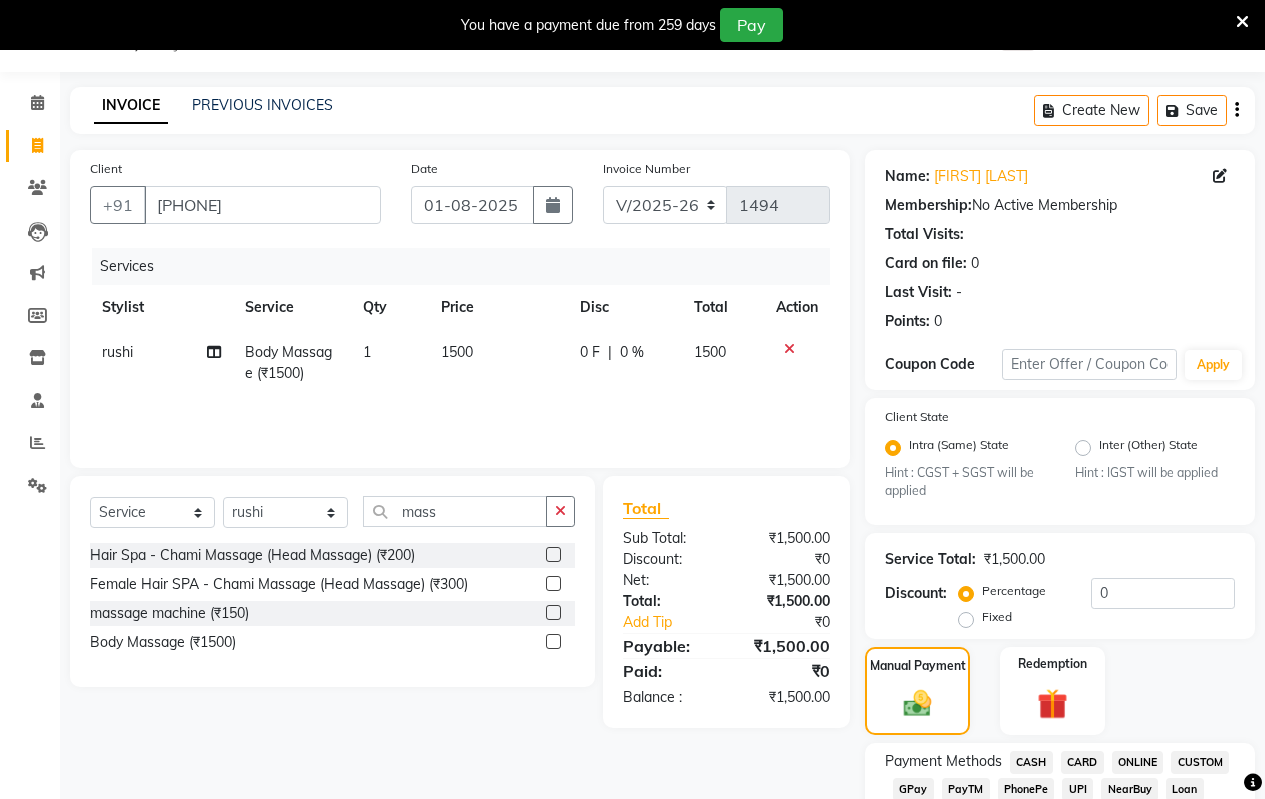 scroll, scrollTop: 550, scrollLeft: 0, axis: vertical 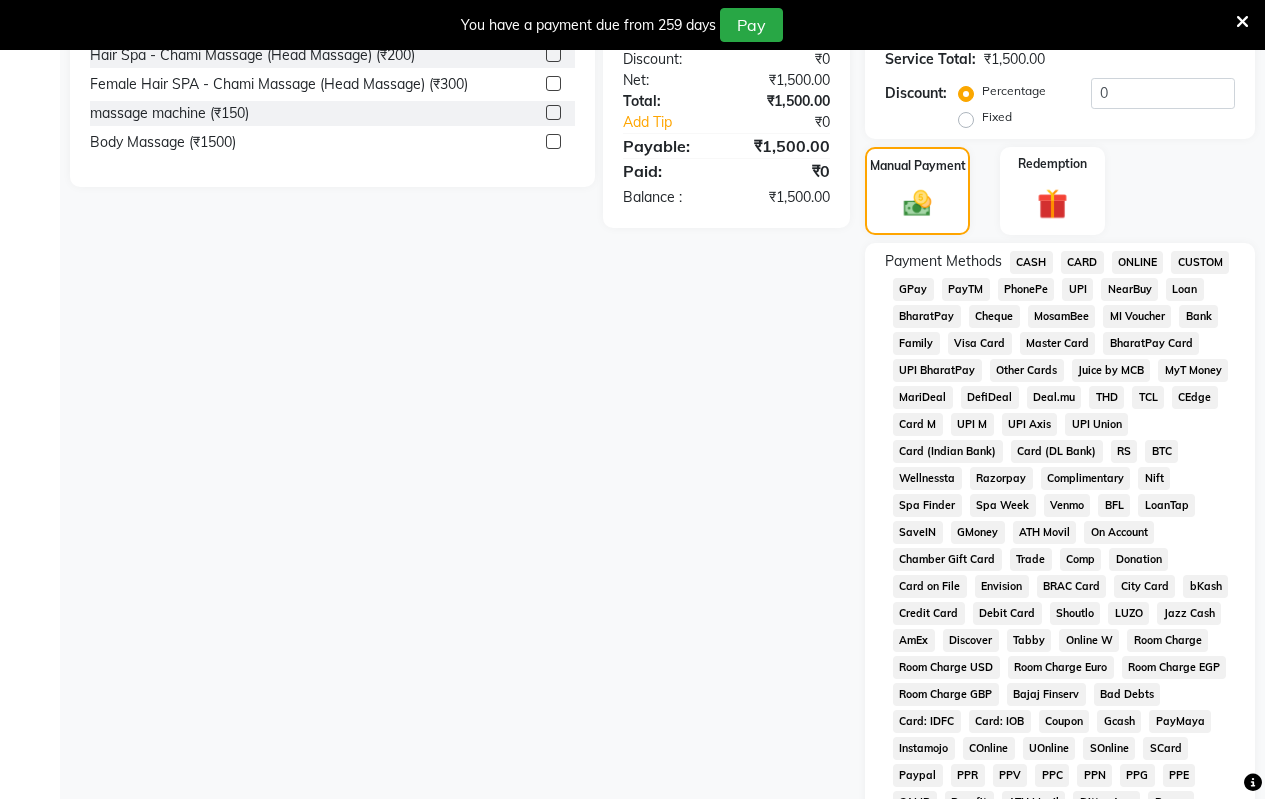 click on "ONLINE" 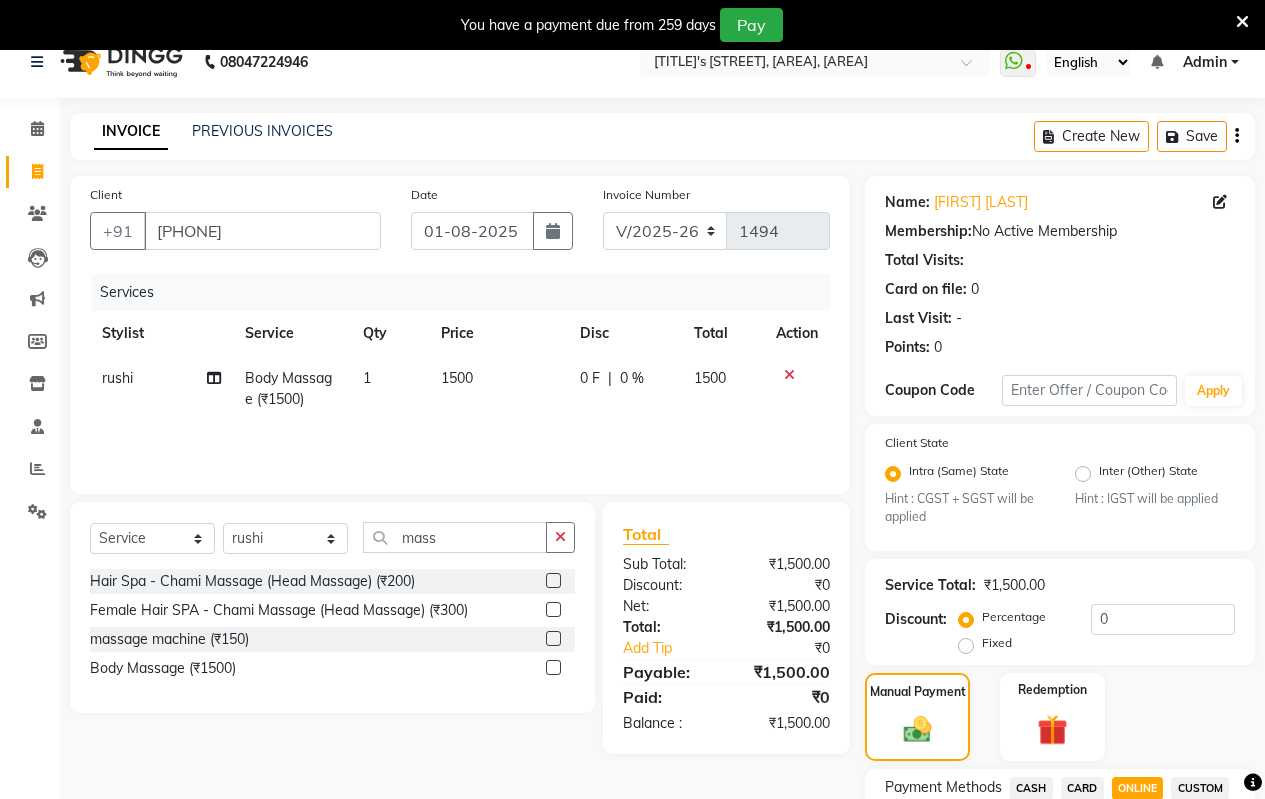 scroll, scrollTop: 0, scrollLeft: 0, axis: both 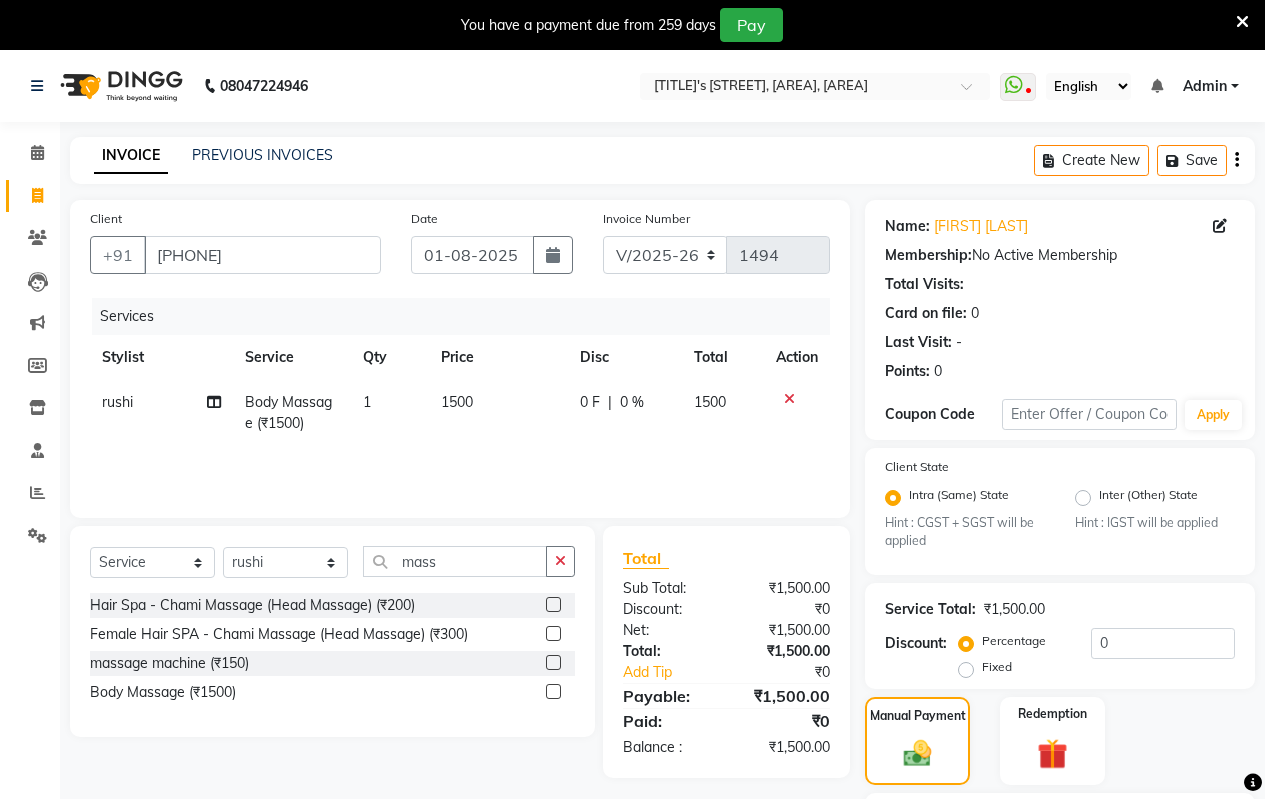 click on "1500" 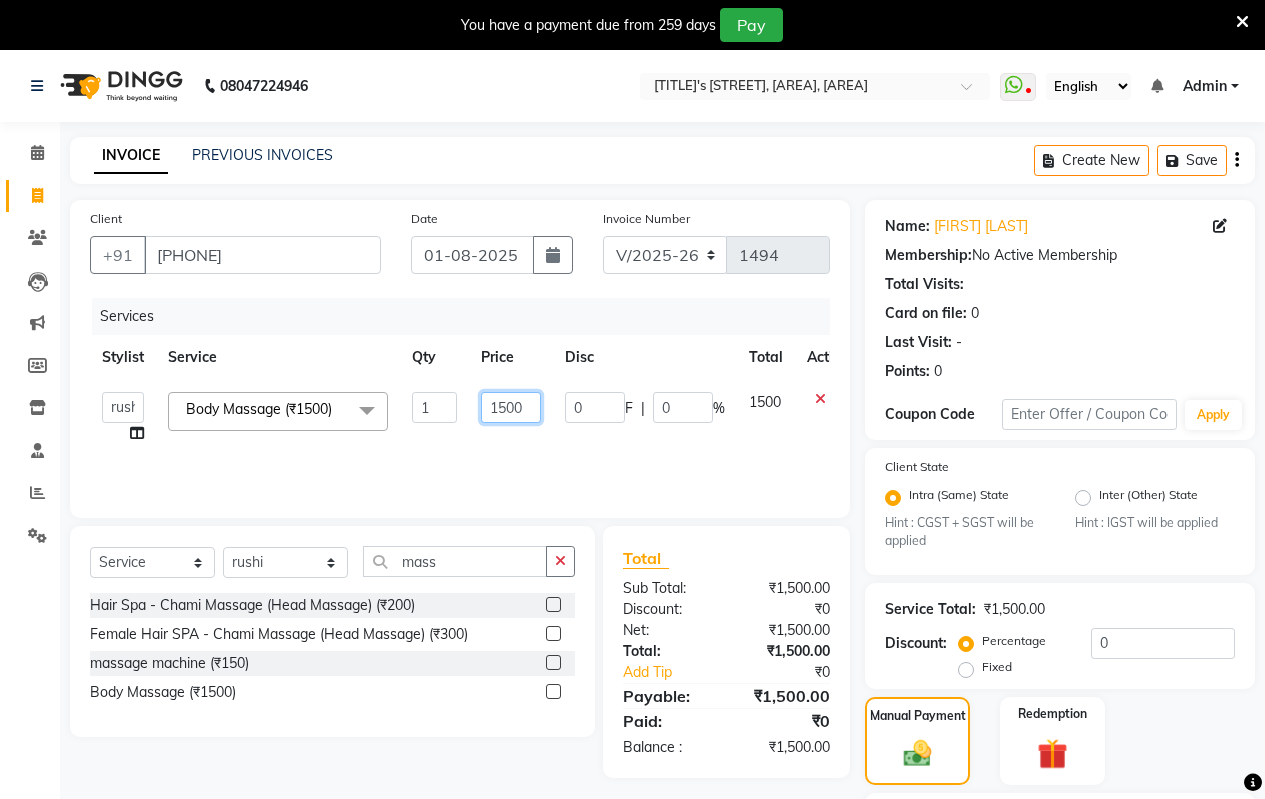 click on "1500" 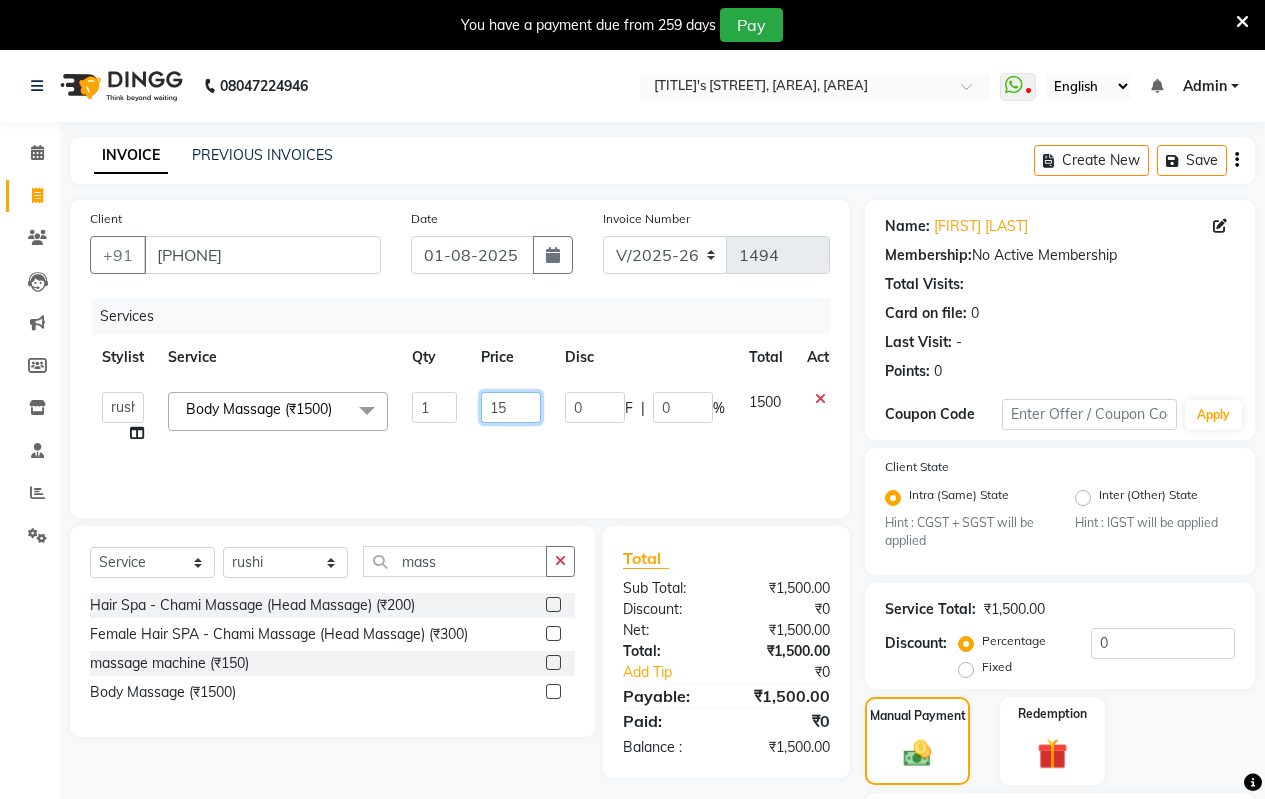 type on "1" 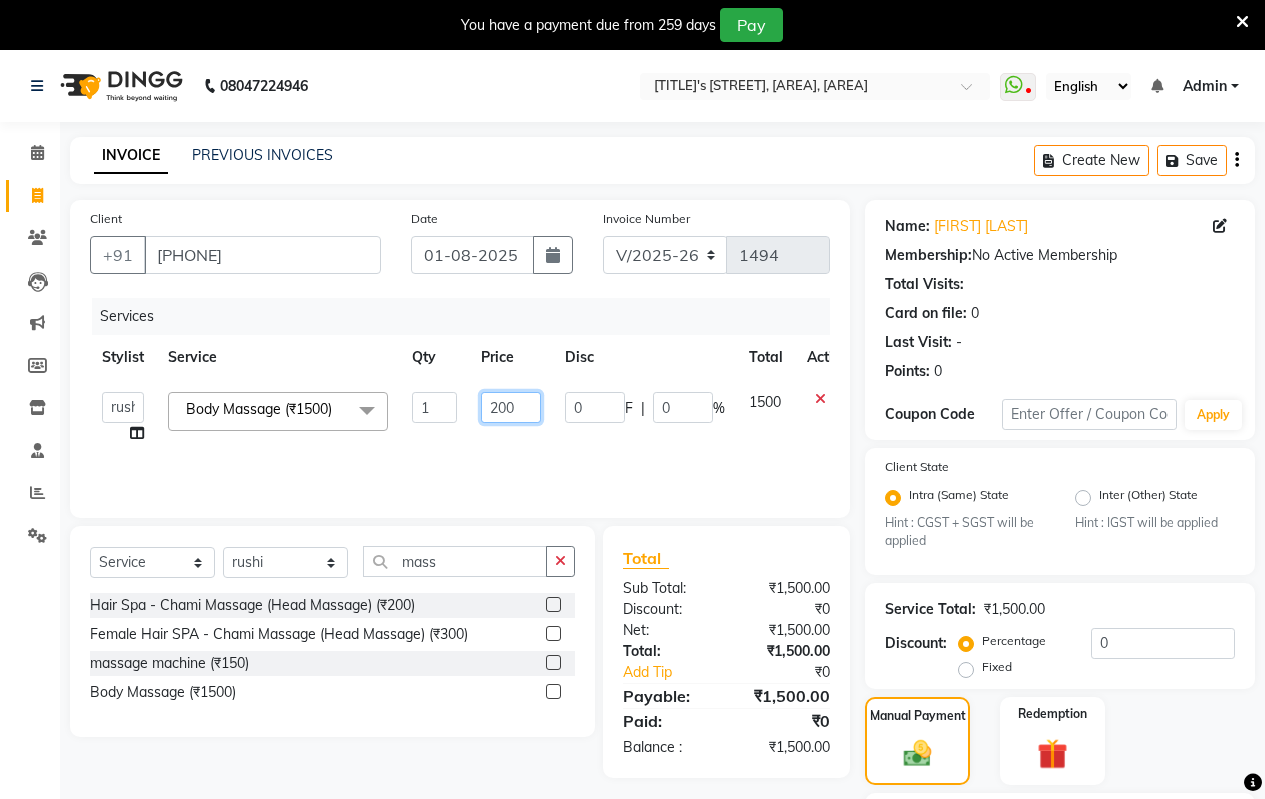 type on "2000" 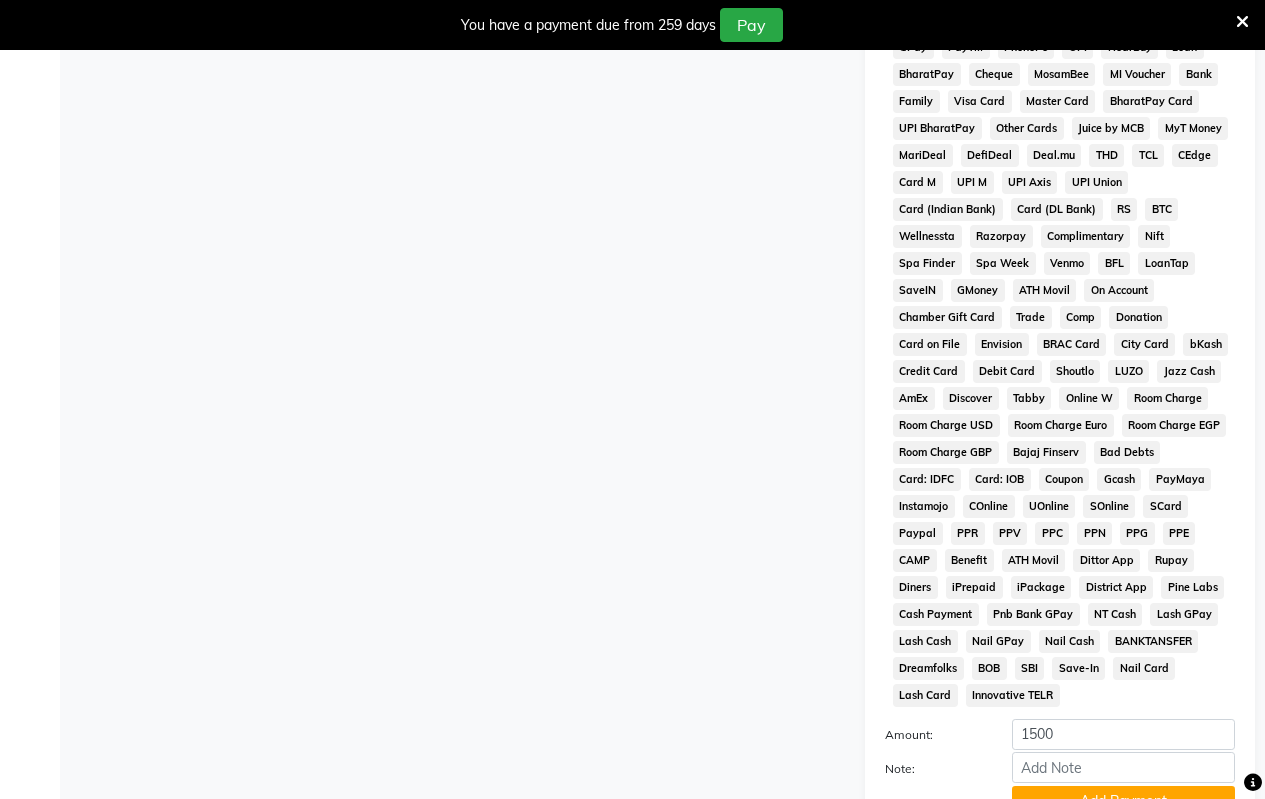 scroll, scrollTop: 565, scrollLeft: 0, axis: vertical 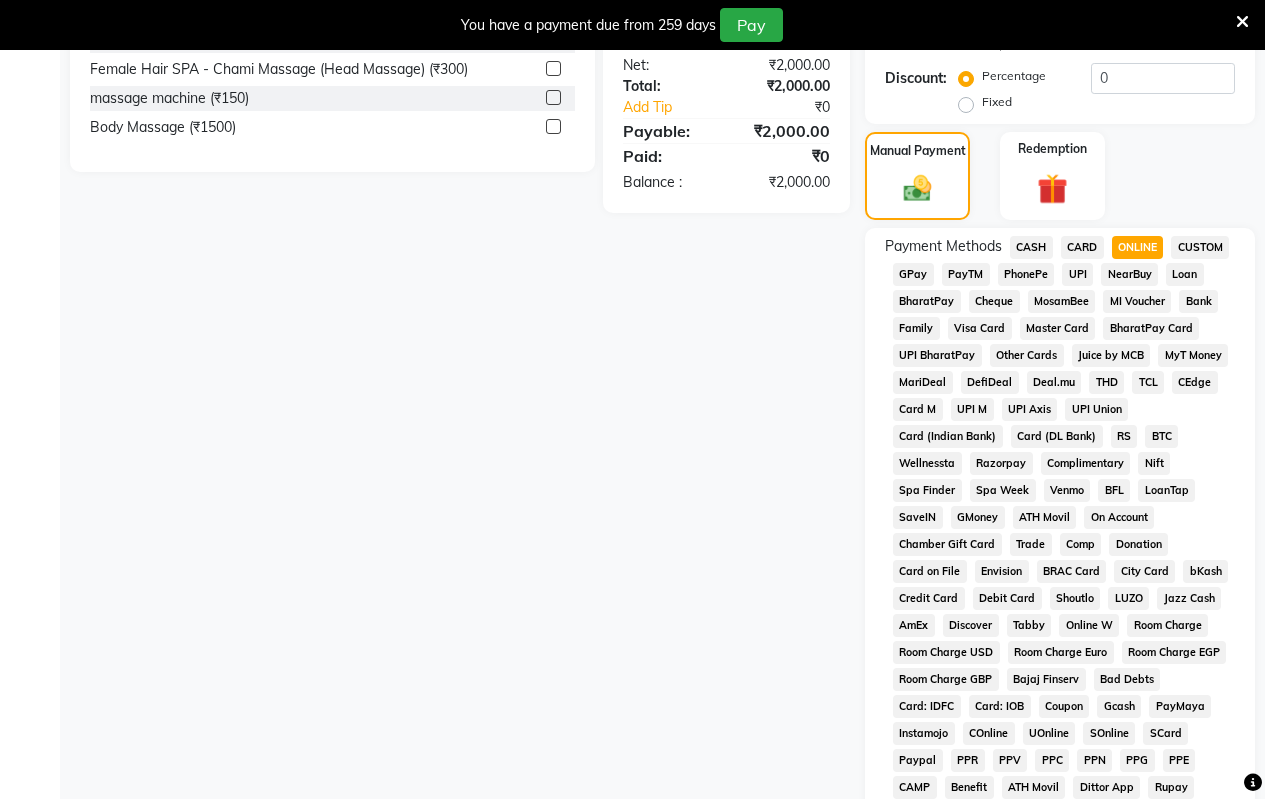 click on "CASH" 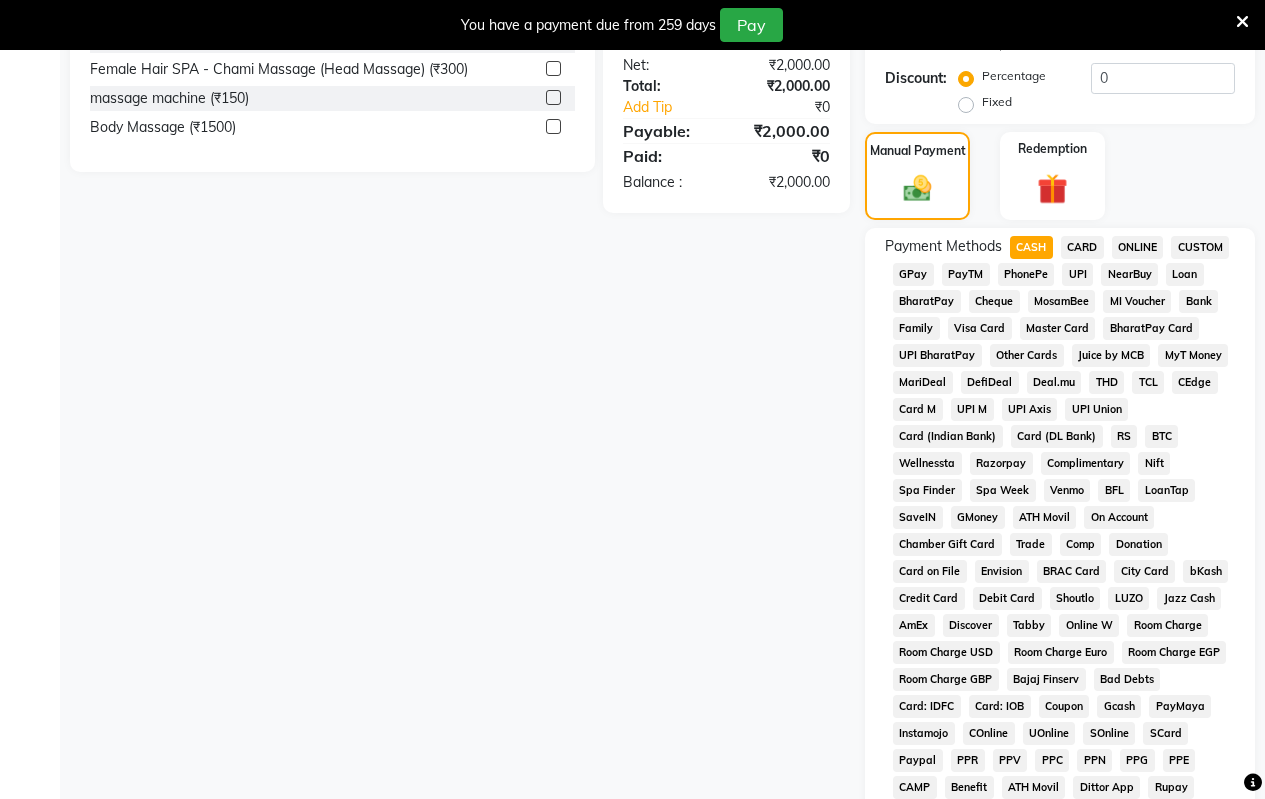 click on "ONLINE" 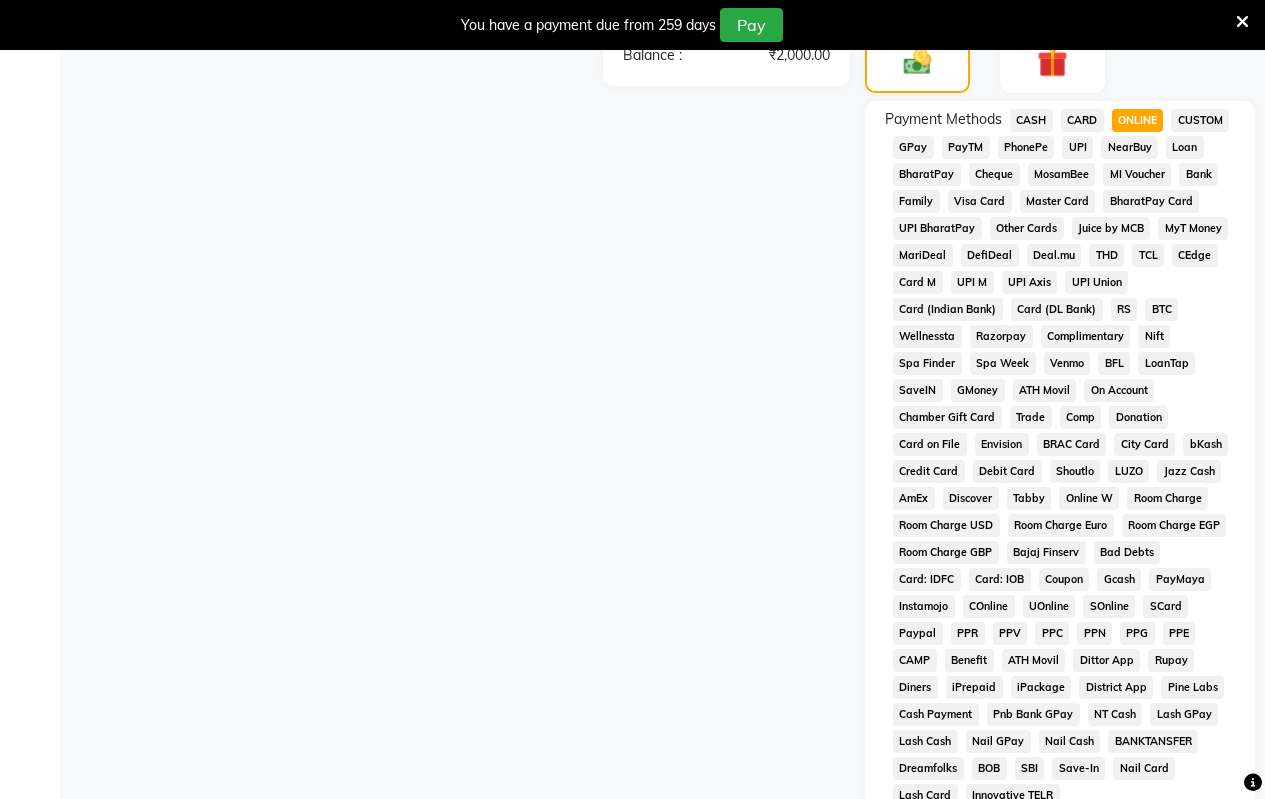scroll, scrollTop: 965, scrollLeft: 0, axis: vertical 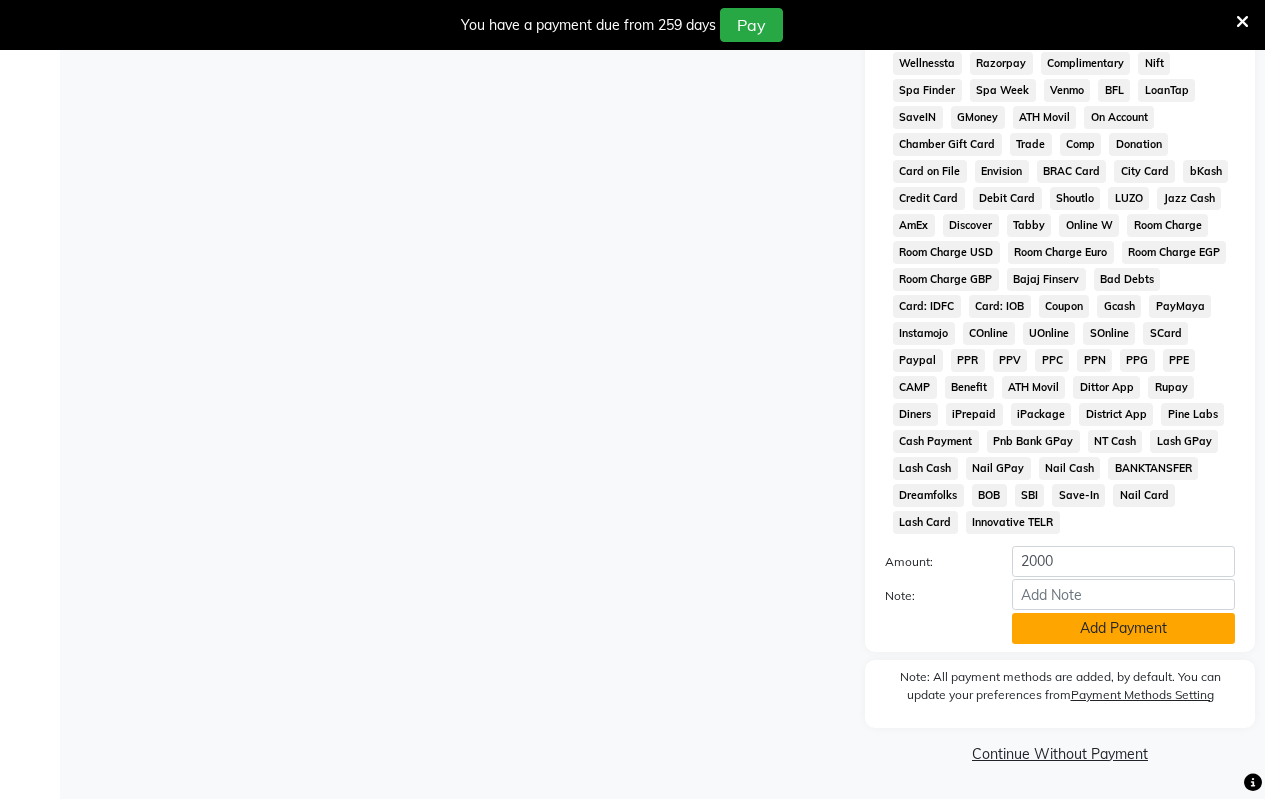 click on "Add Payment" 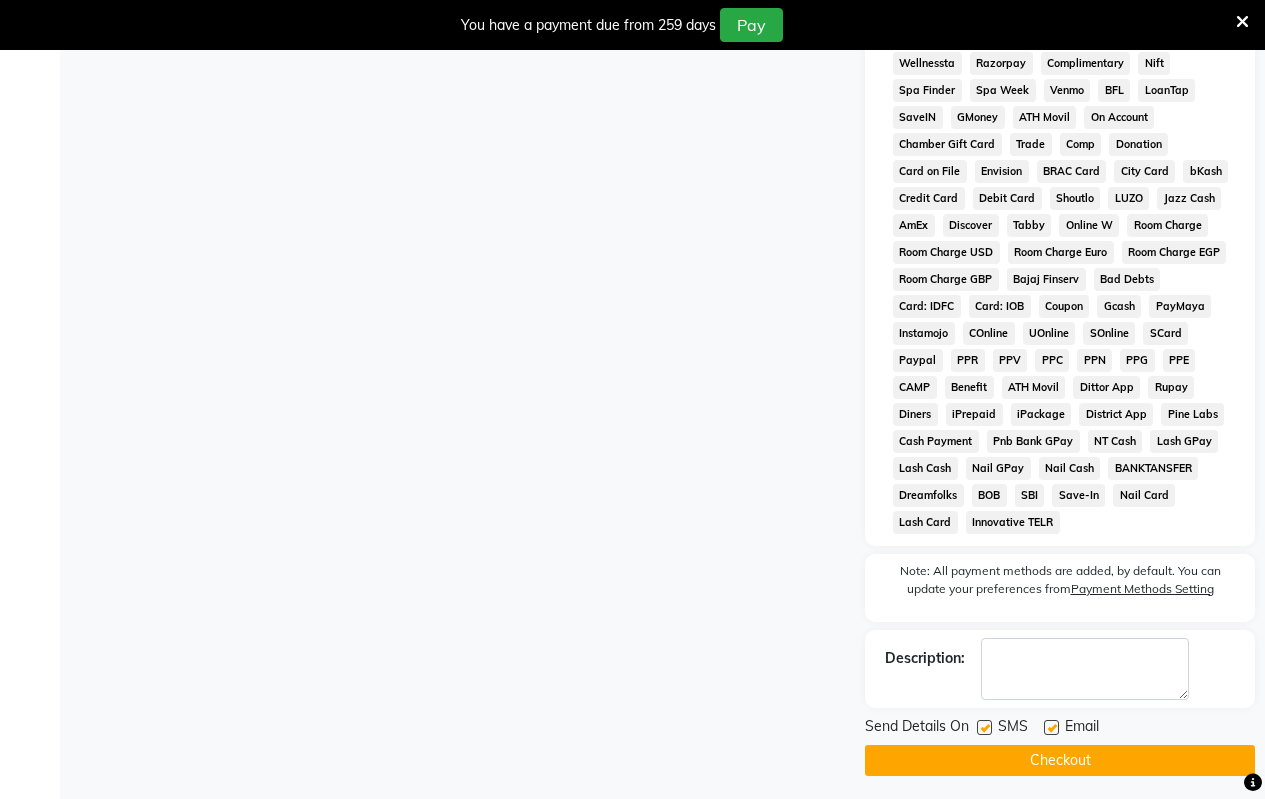 click on "Checkout" 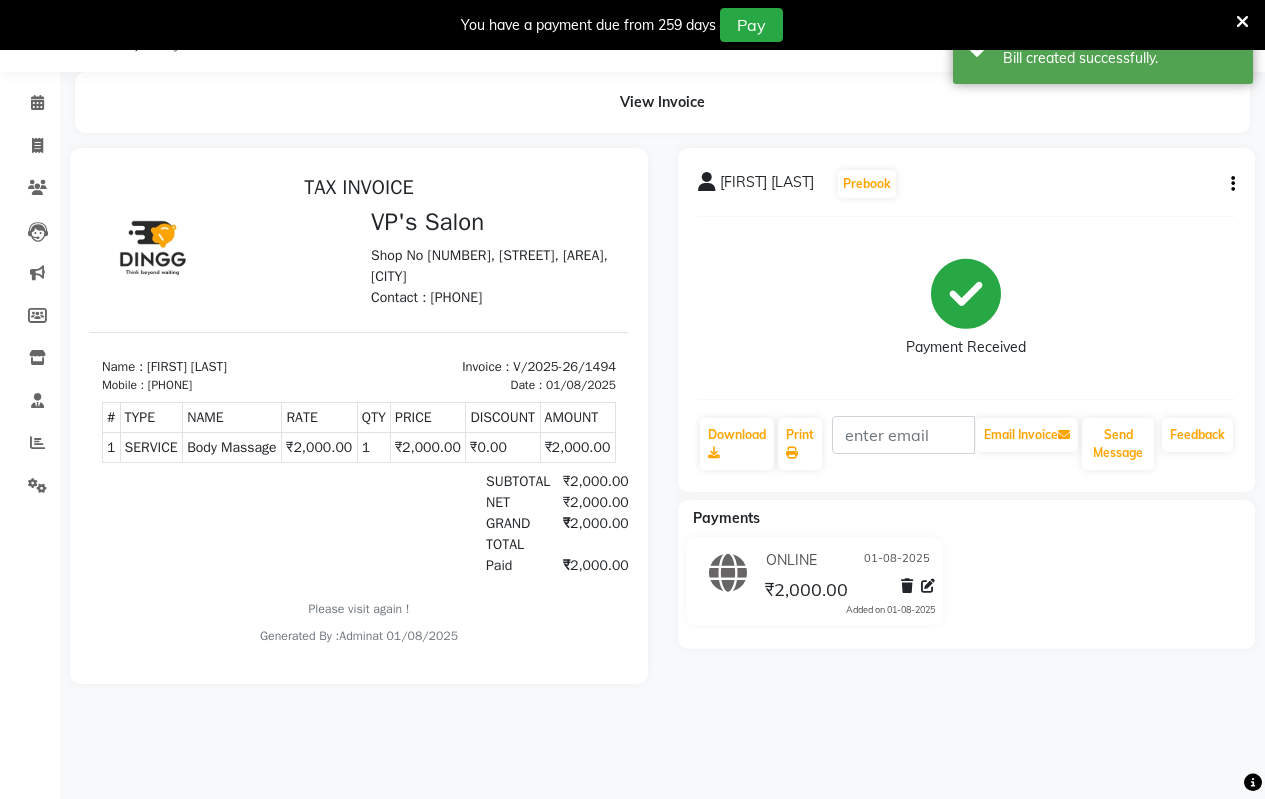 scroll, scrollTop: 0, scrollLeft: 0, axis: both 